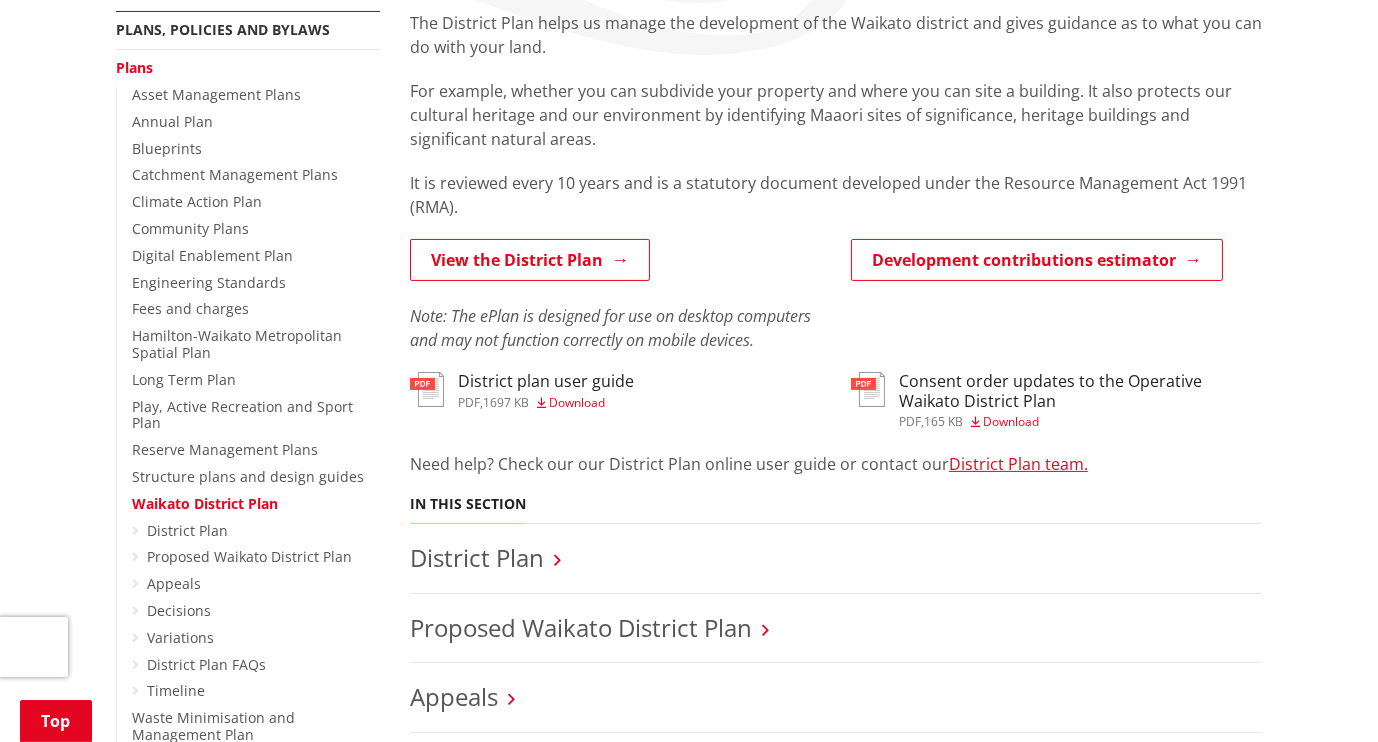 scroll, scrollTop: 392, scrollLeft: 0, axis: vertical 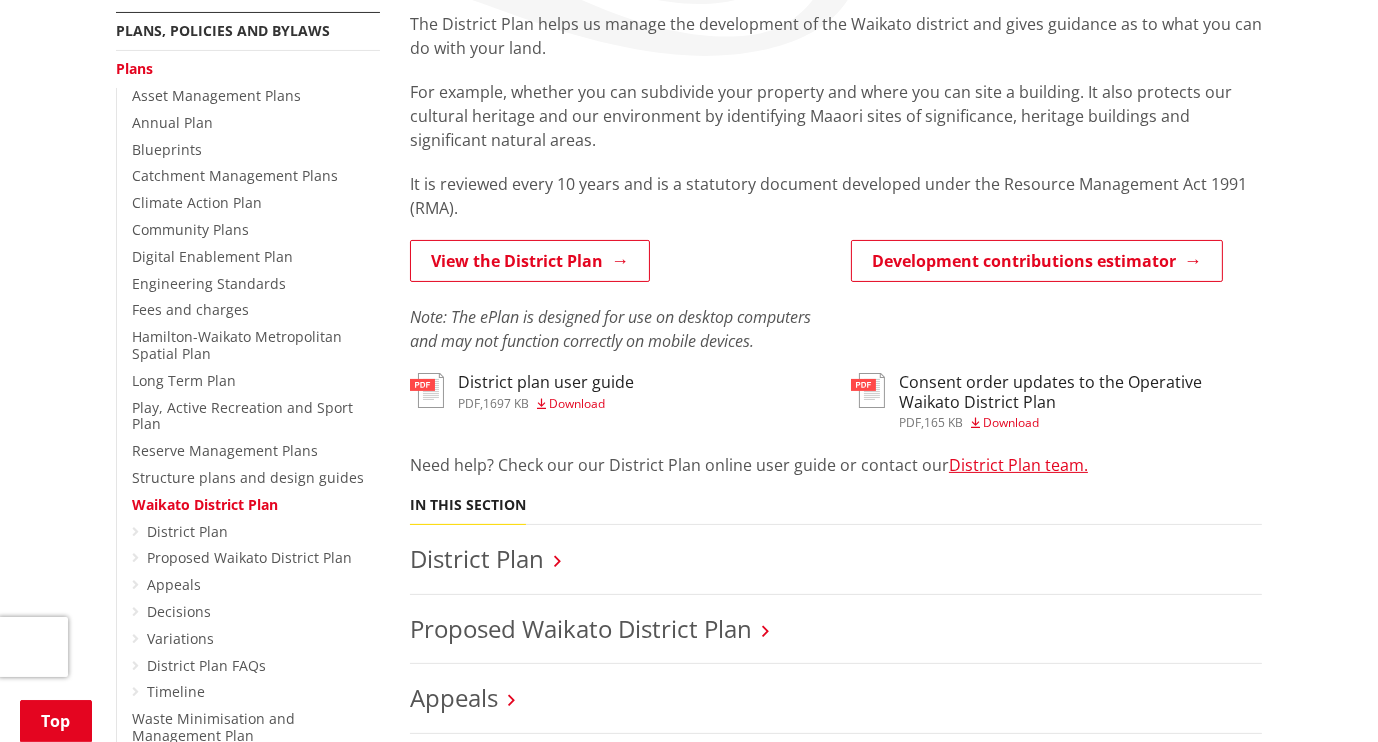 click on "View the District Plan" at bounding box center (530, 261) 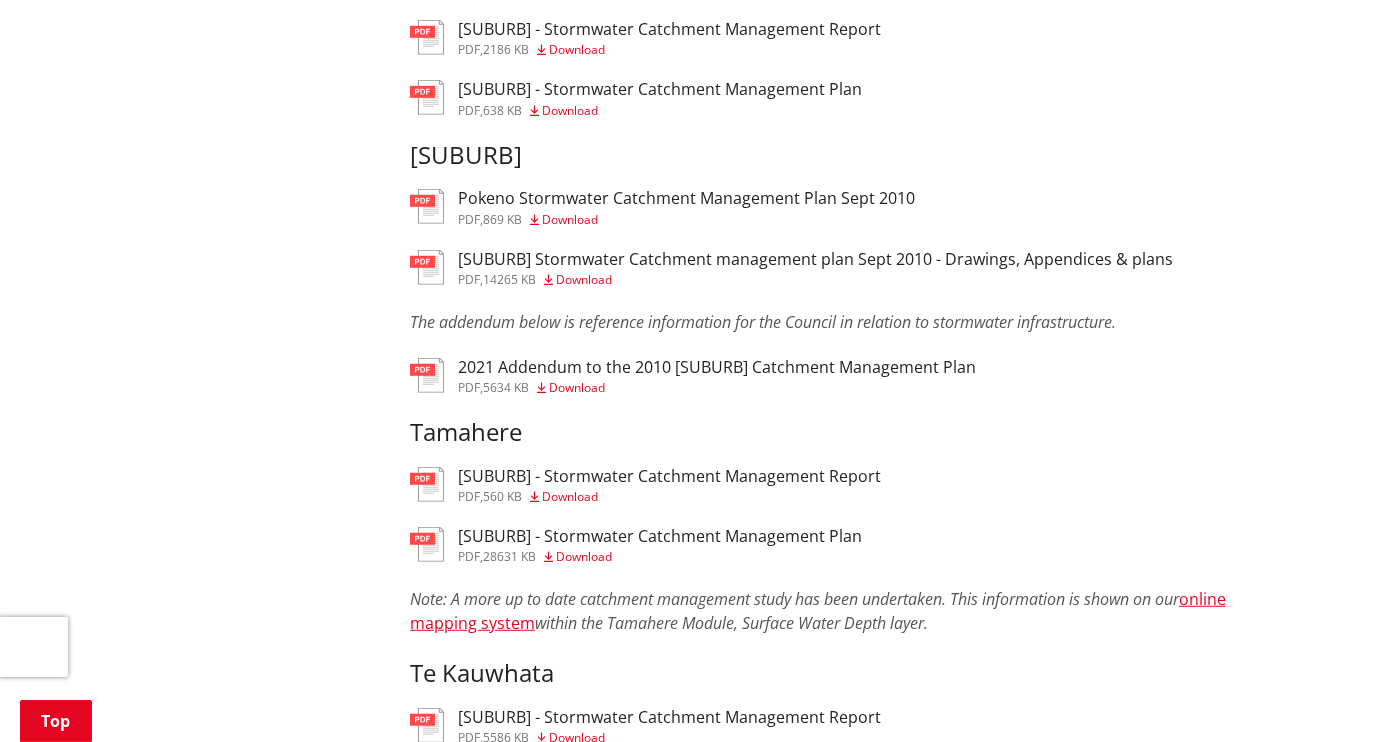 scroll, scrollTop: 1470, scrollLeft: 0, axis: vertical 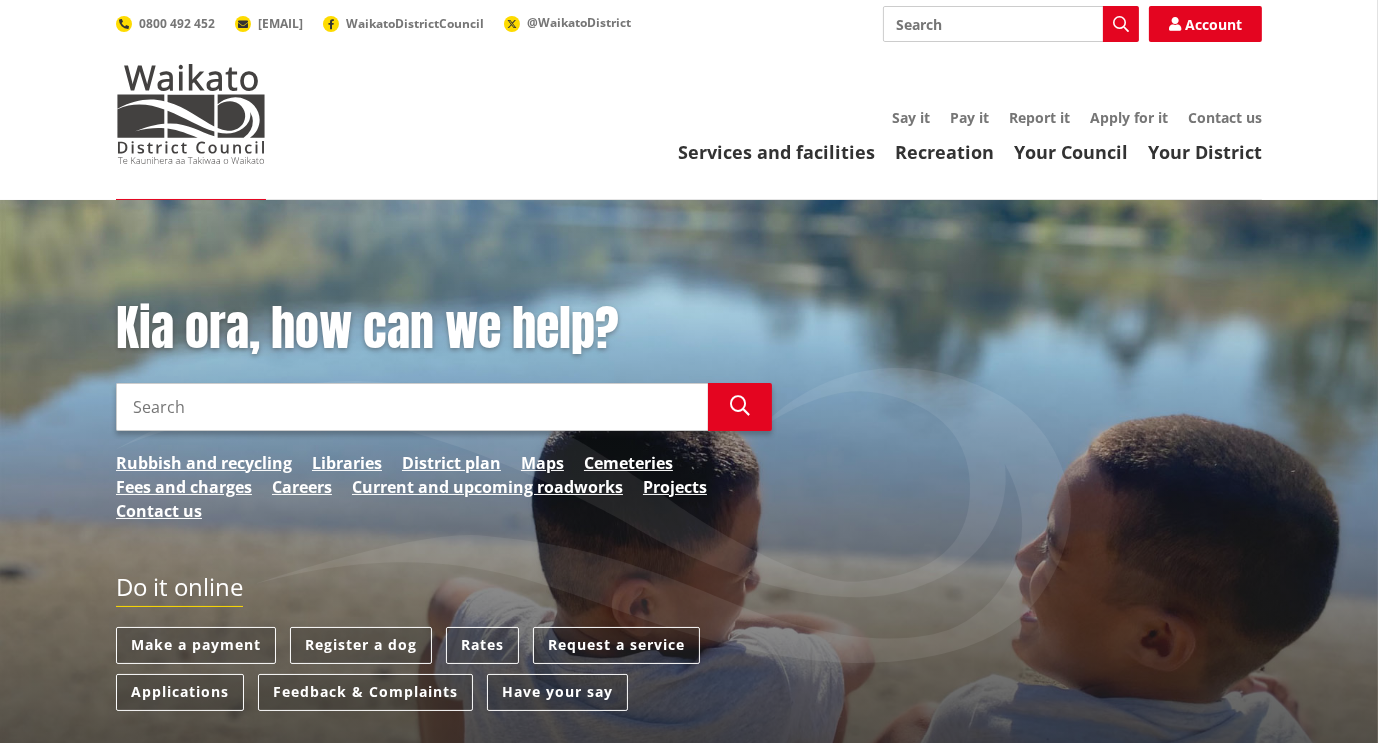 click on "Search" at bounding box center (412, 407) 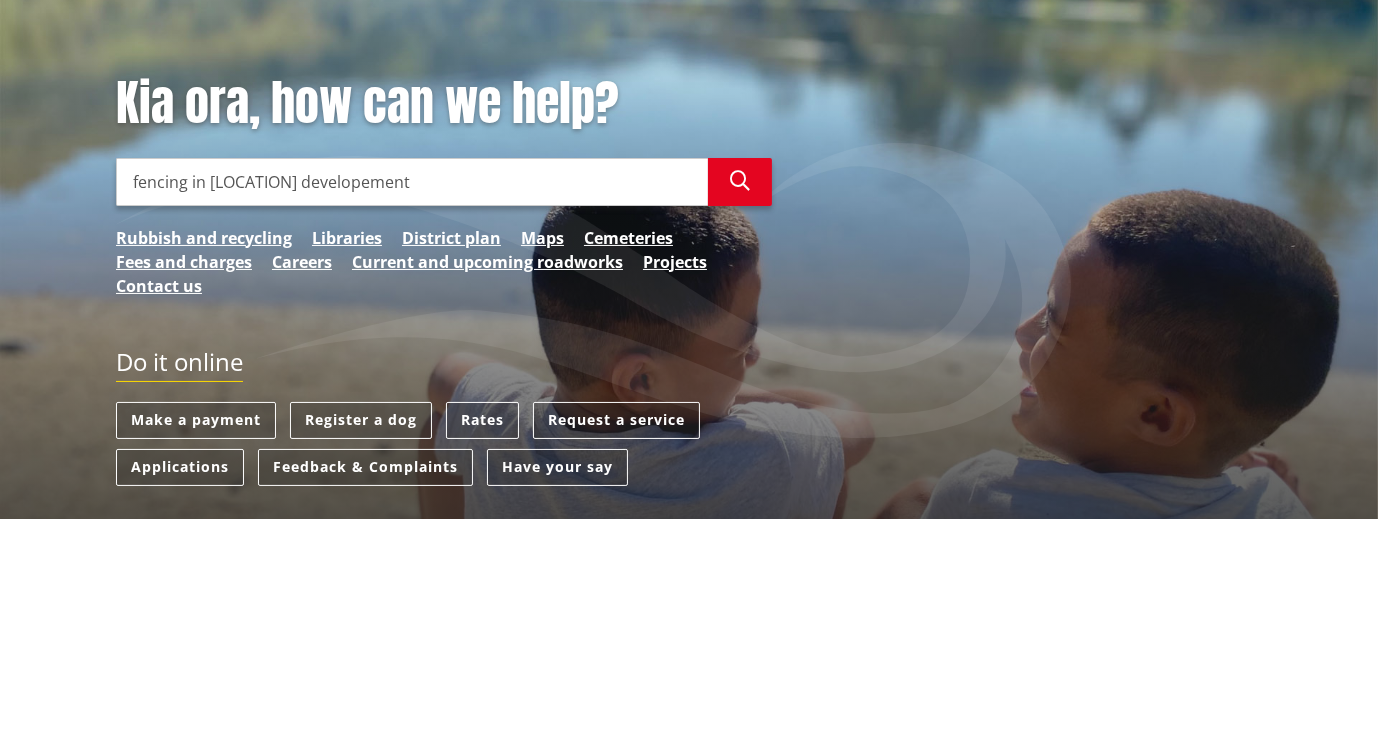 type on "fencing in lakeside developement" 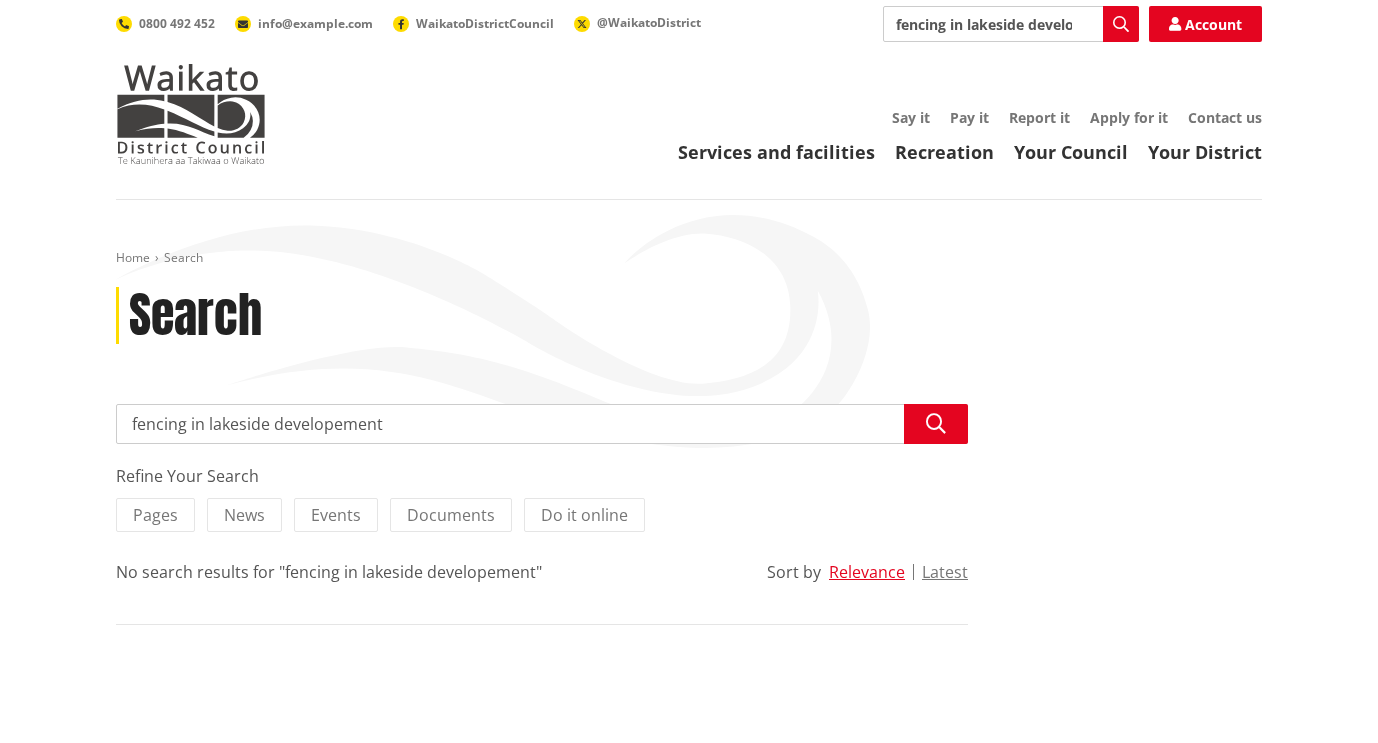 scroll, scrollTop: 0, scrollLeft: 0, axis: both 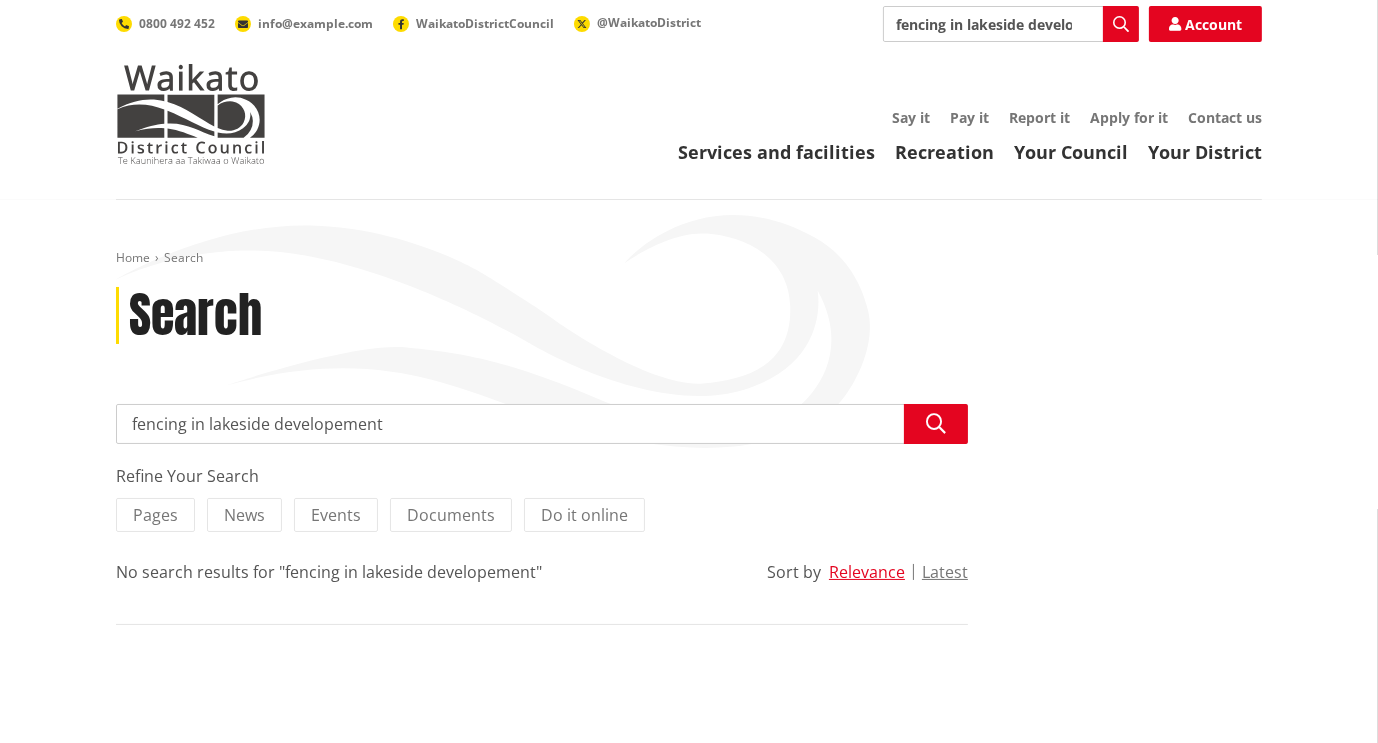 click on "fencing in [LOCATION] developement" at bounding box center [542, 424] 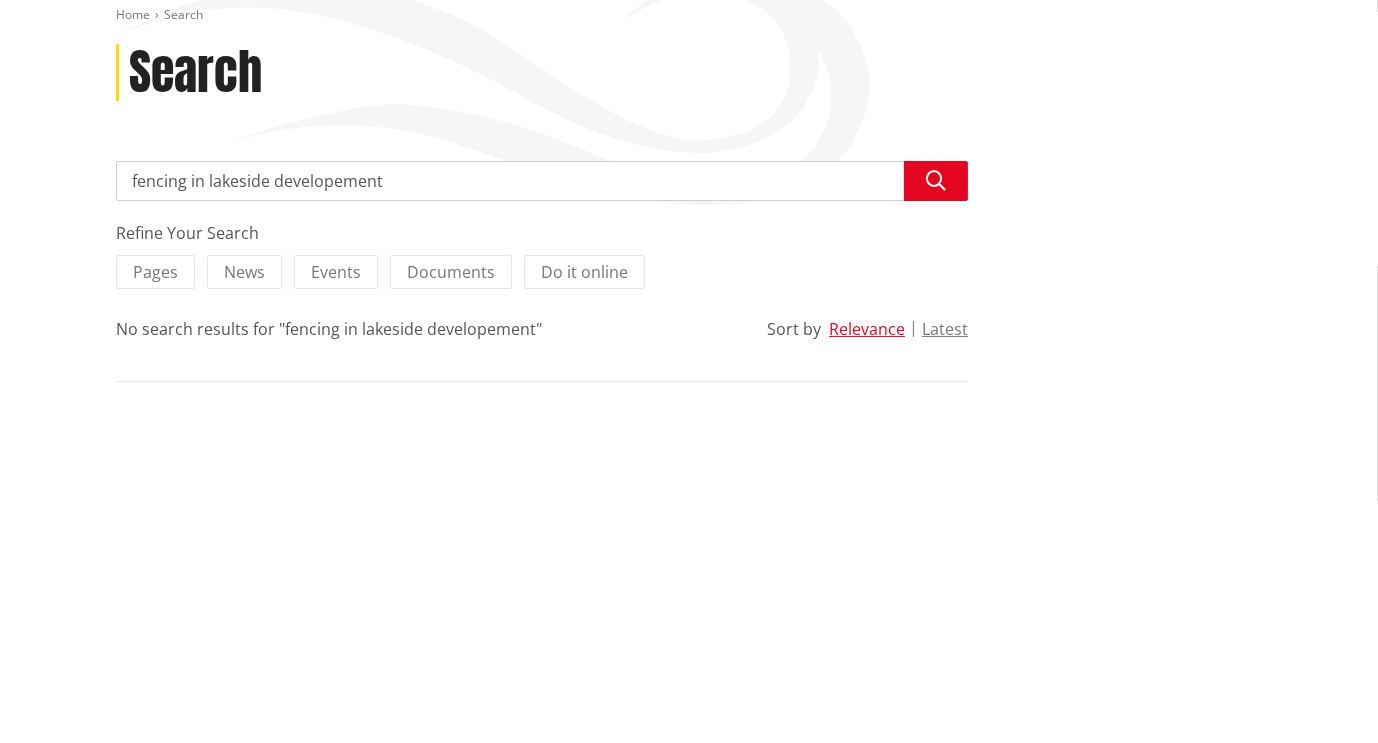 click on "fencing in [LOCATION] developement" at bounding box center [542, 424] 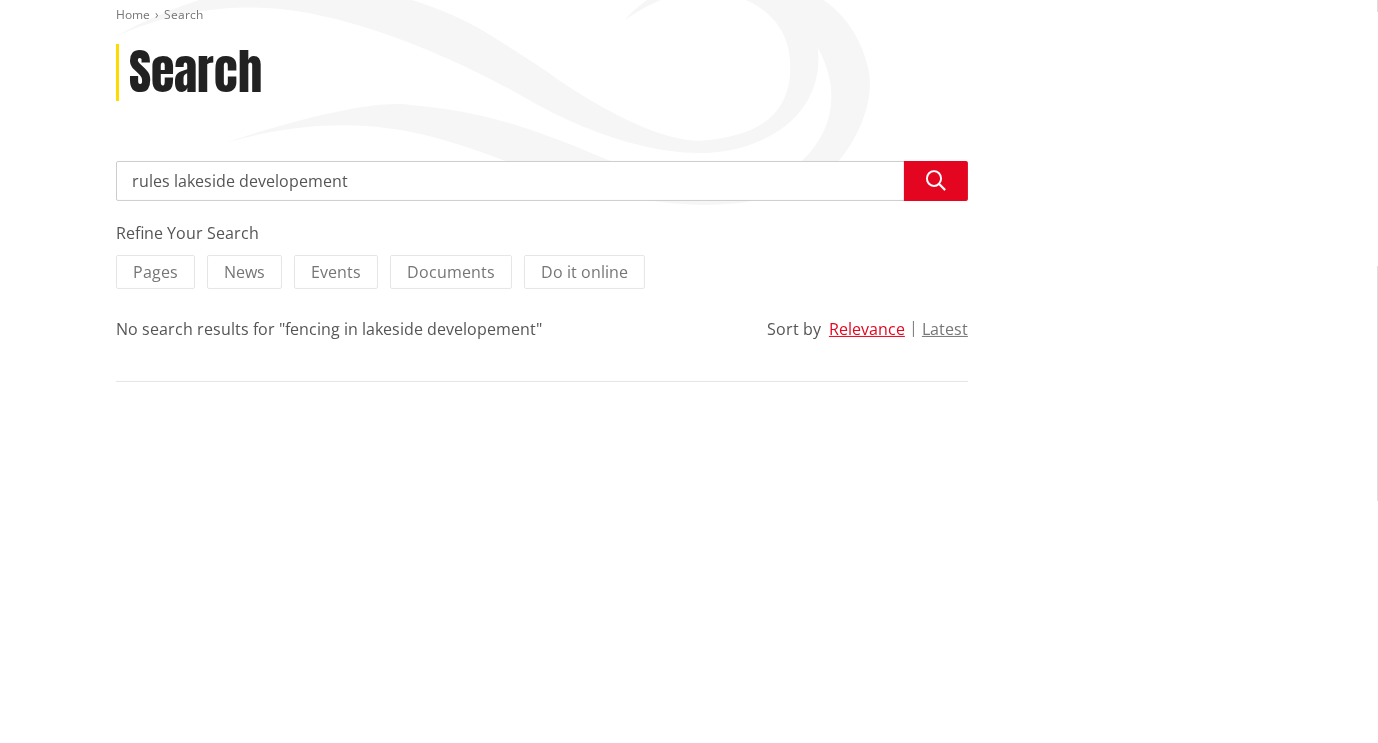 type on "rules lakeside developement" 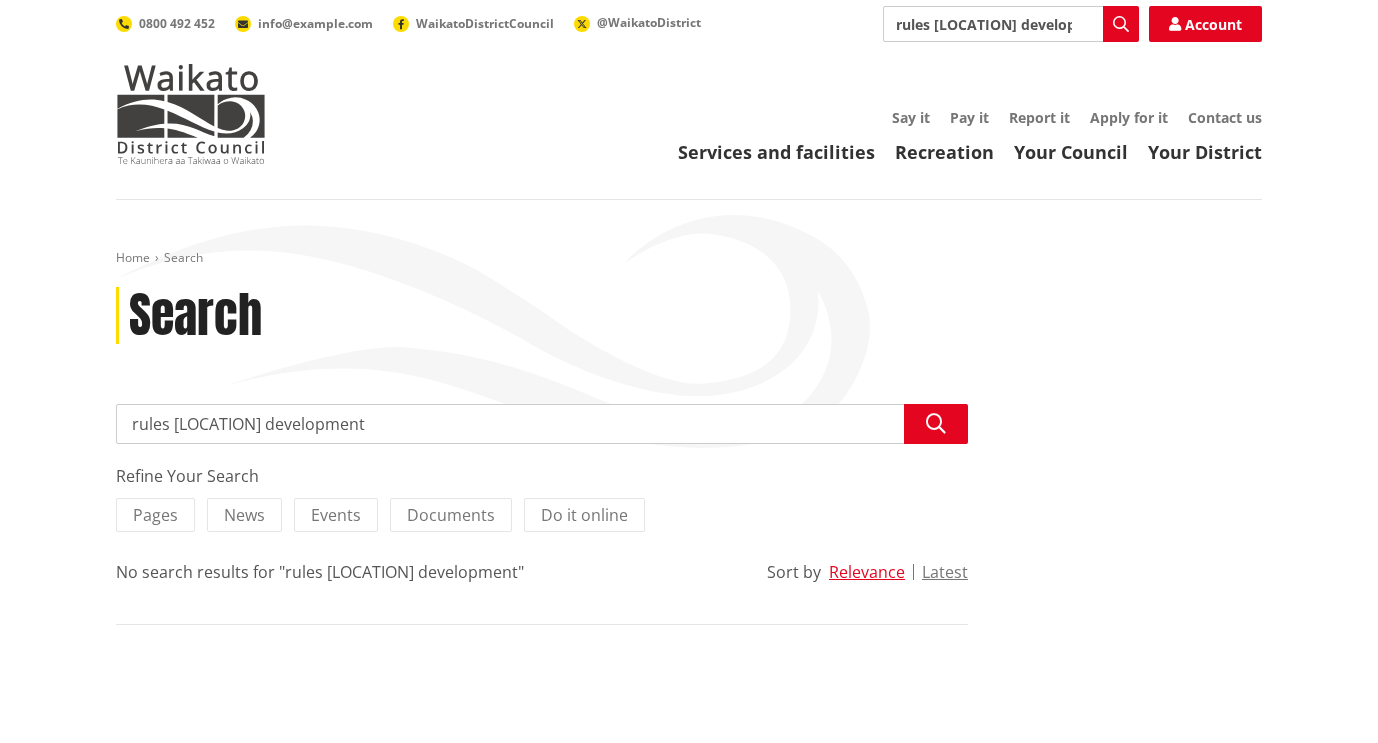 scroll, scrollTop: 0, scrollLeft: 0, axis: both 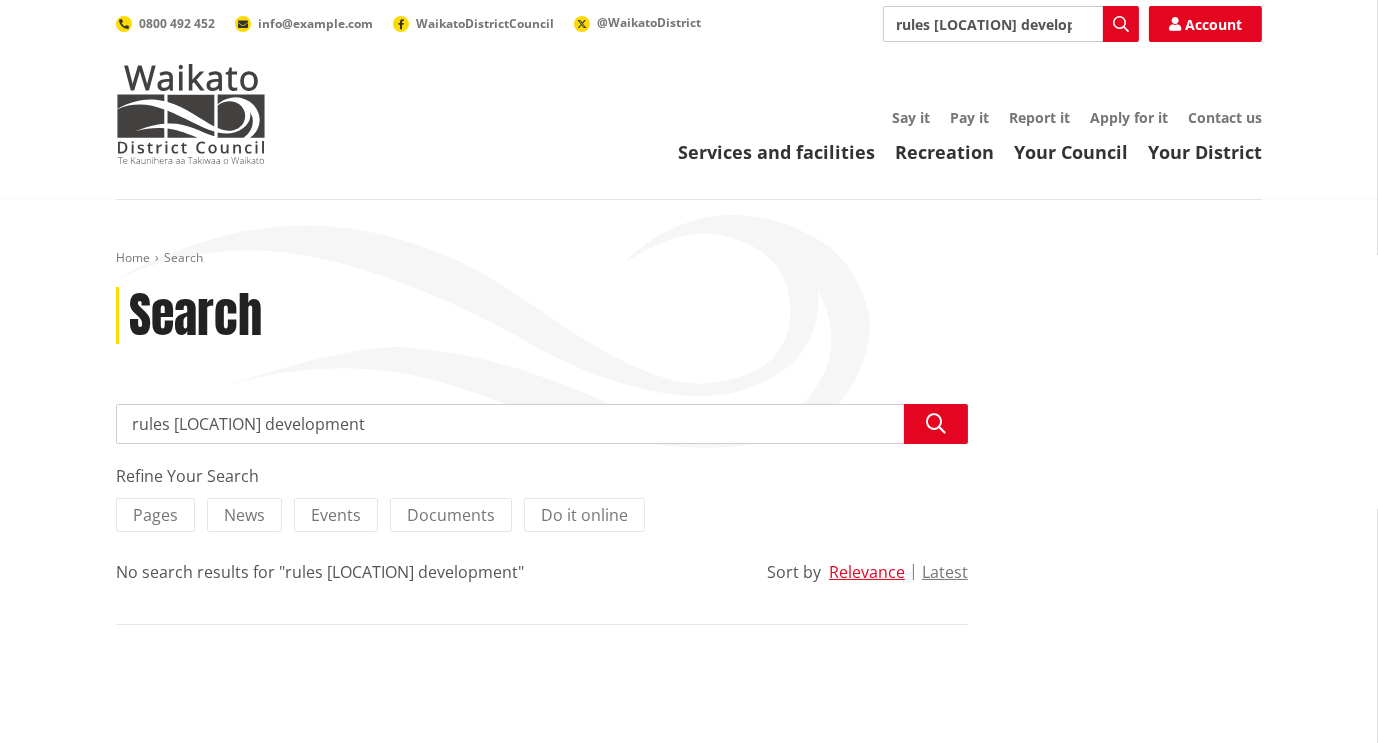 click on "rules lakeside developement" at bounding box center (542, 424) 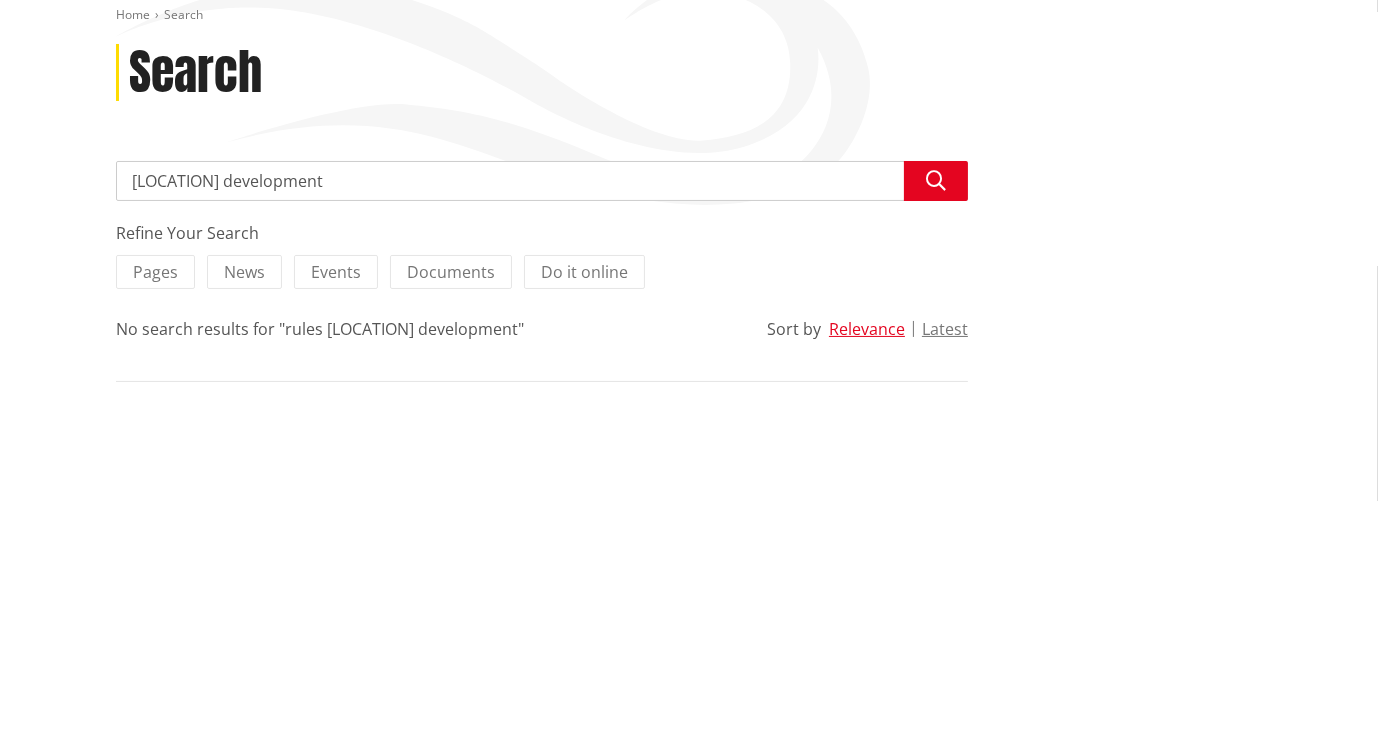 type on "lakeside developement" 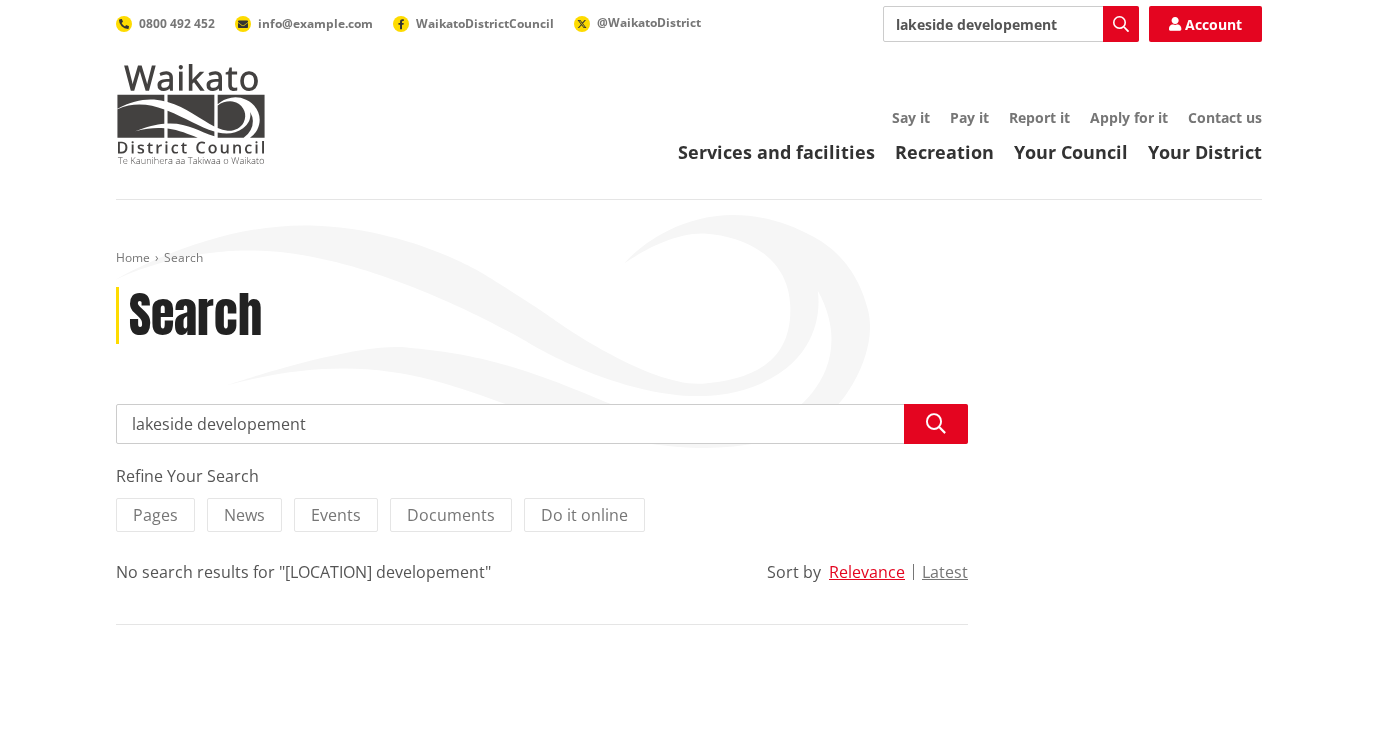 scroll, scrollTop: 0, scrollLeft: 0, axis: both 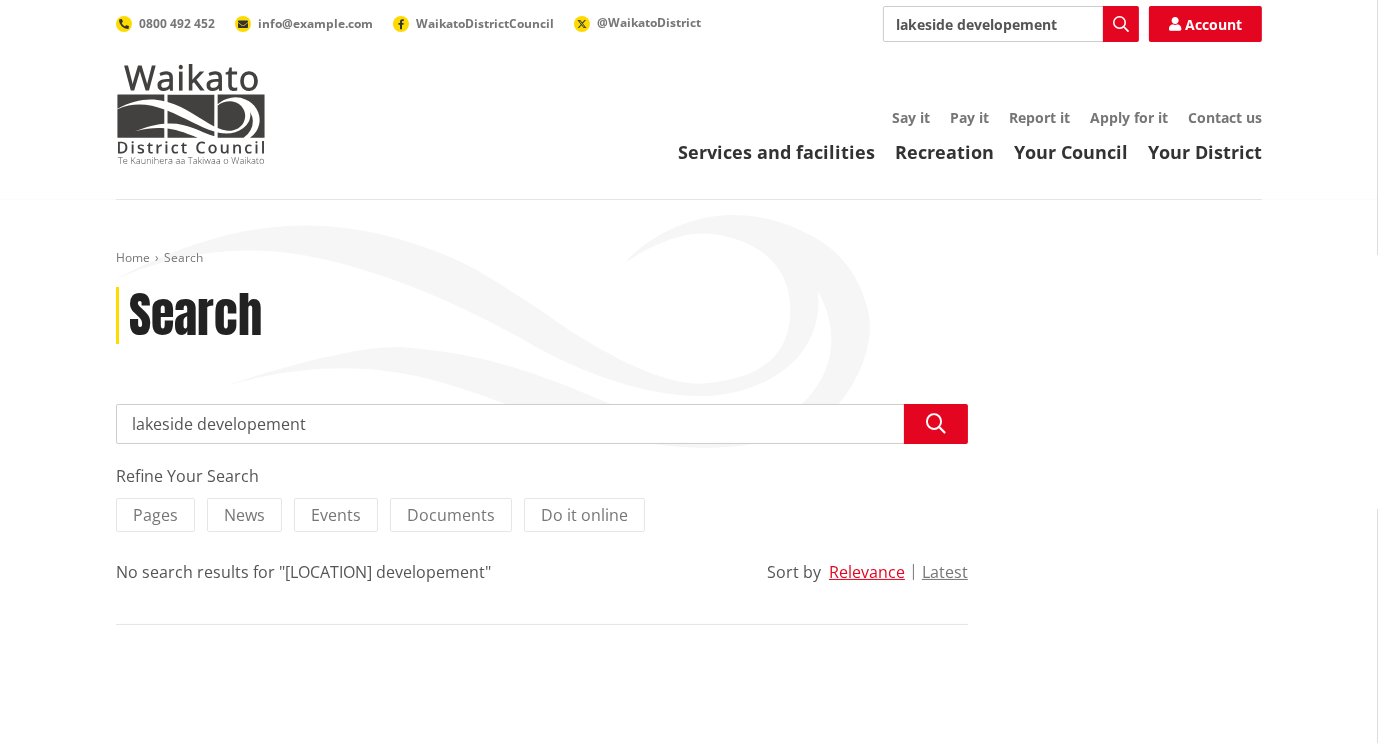 click on "lakeside developement" at bounding box center (542, 424) 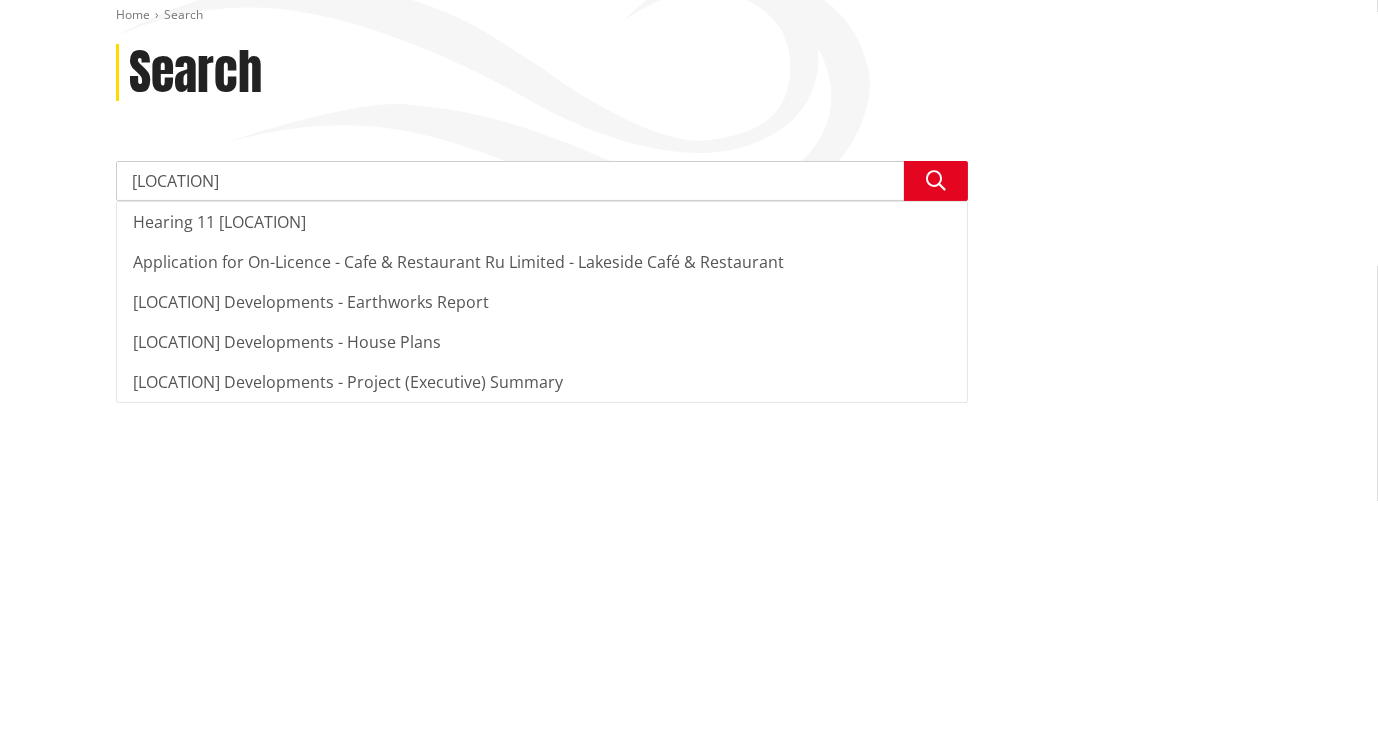 type on "lakeside" 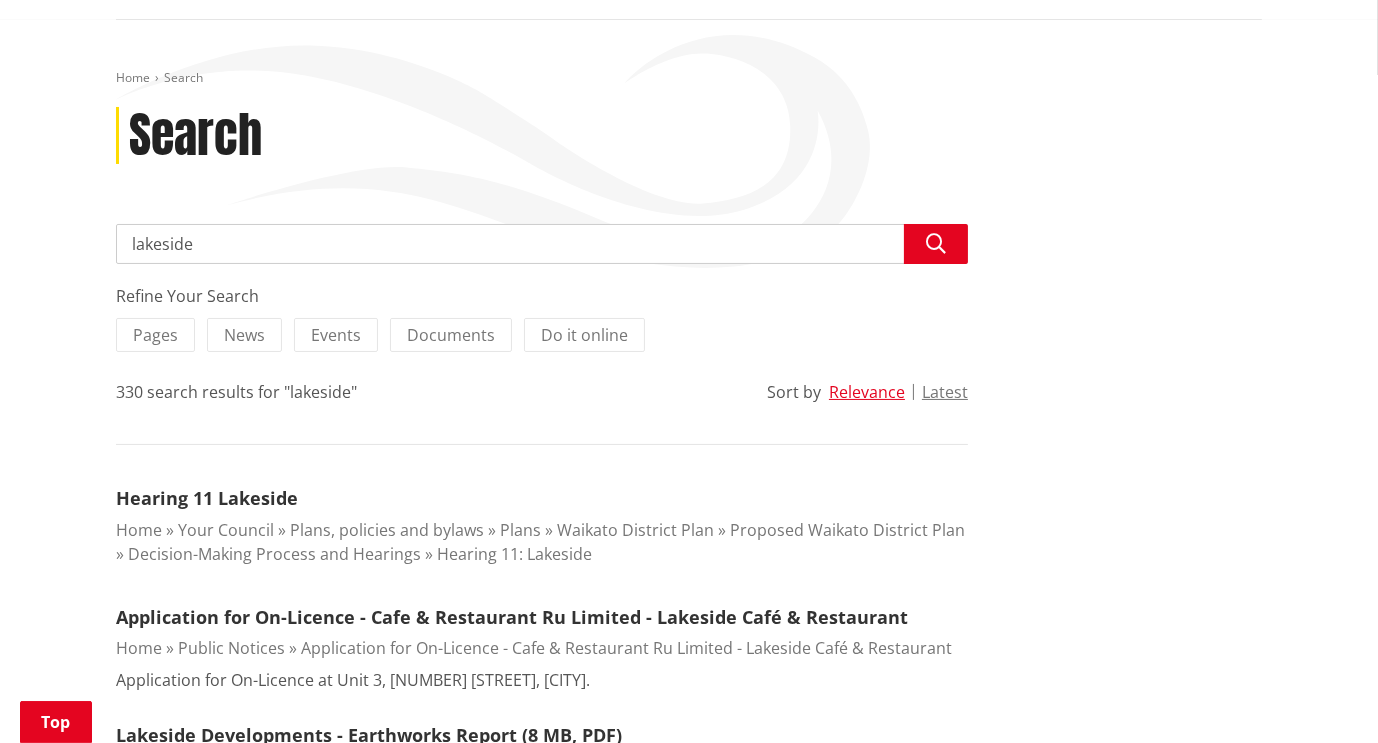 scroll, scrollTop: 0, scrollLeft: 0, axis: both 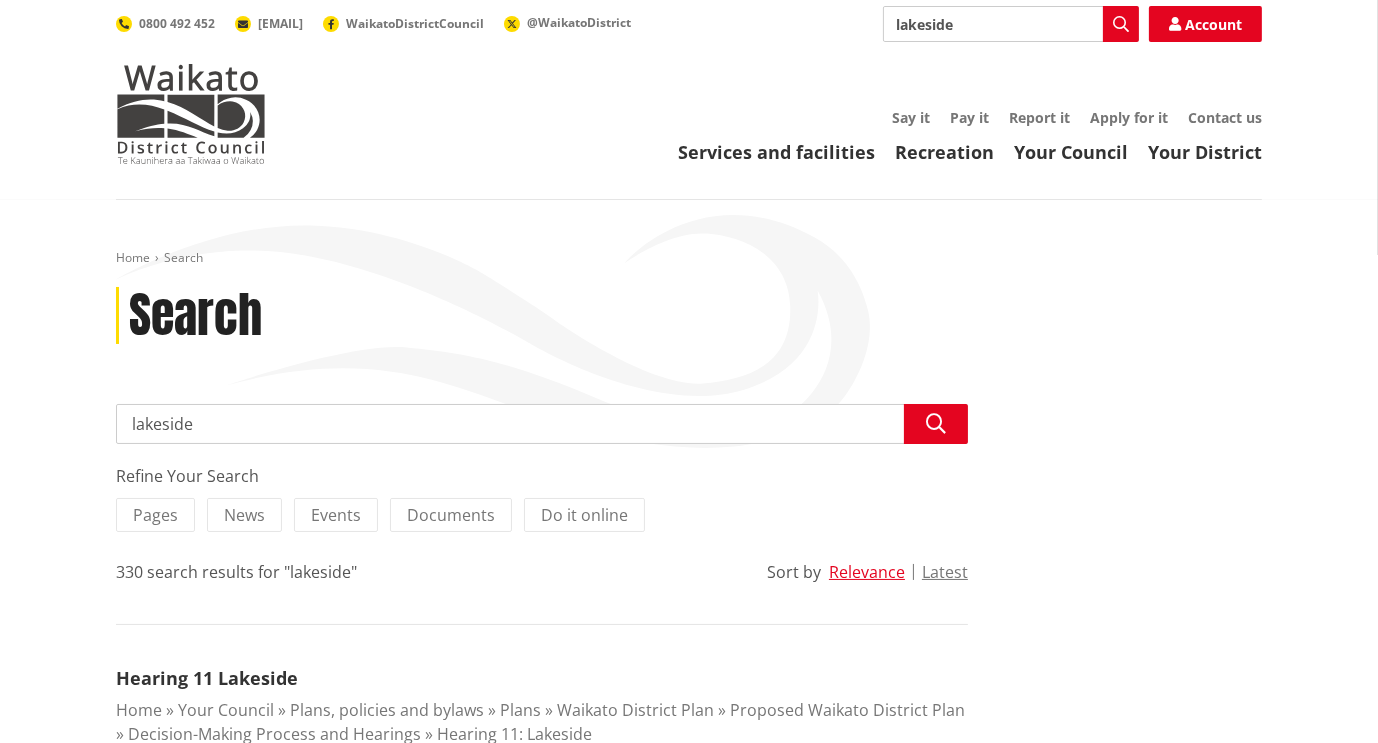 click on "Your District" at bounding box center [1205, 152] 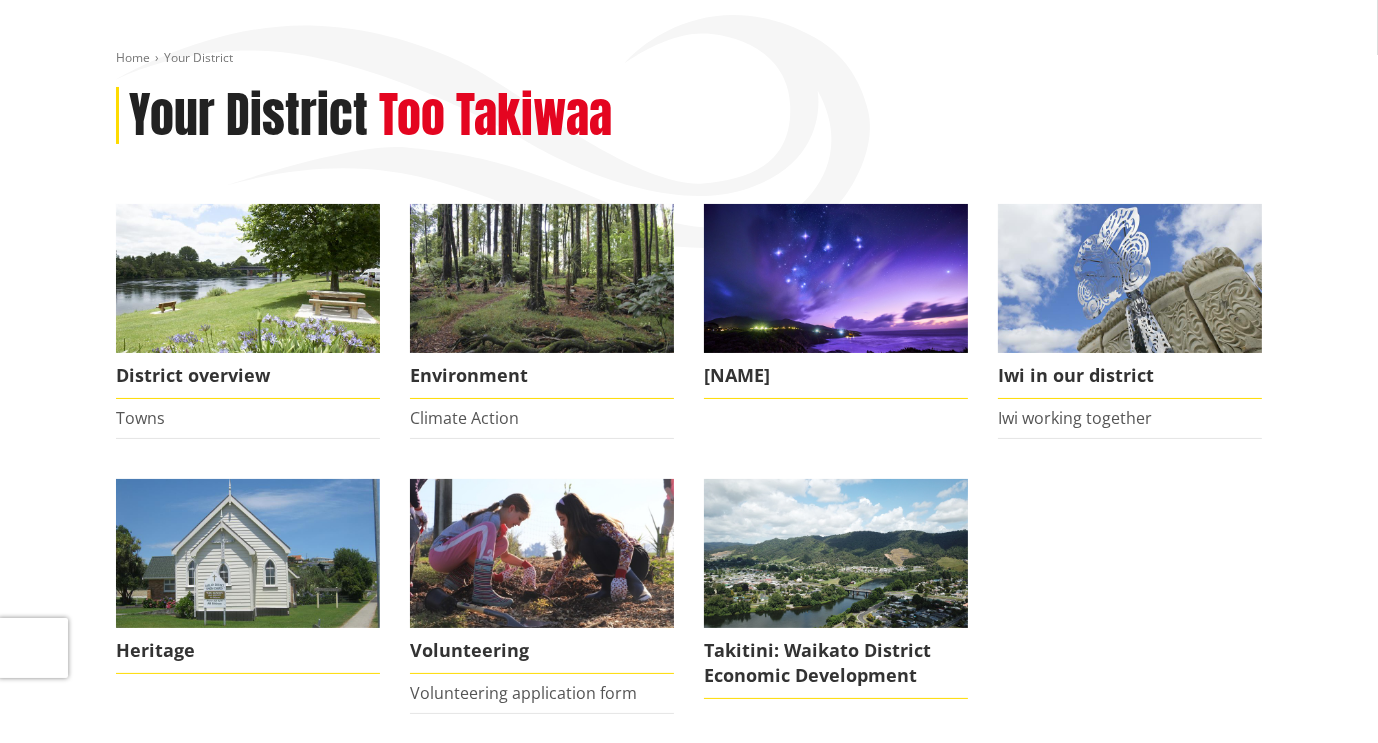 scroll, scrollTop: 0, scrollLeft: 0, axis: both 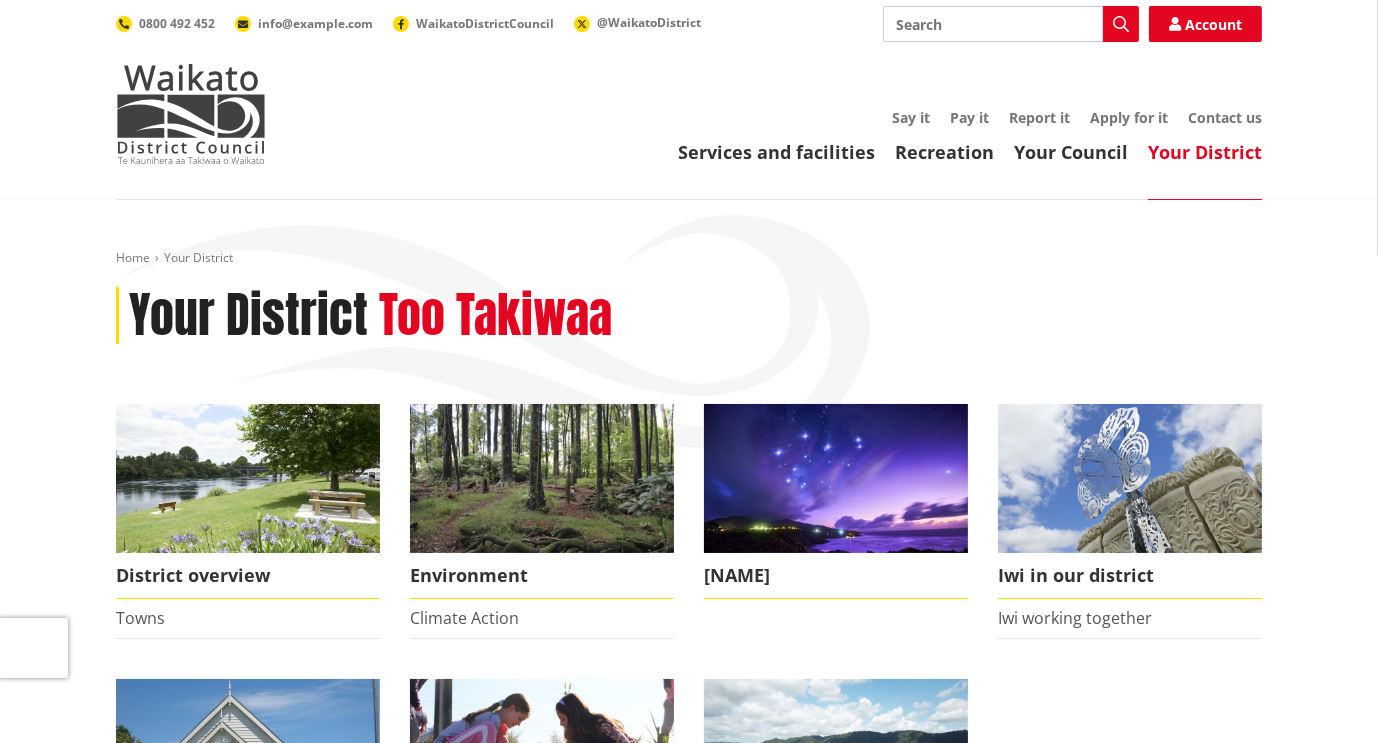 click on "Search" at bounding box center (1011, 24) 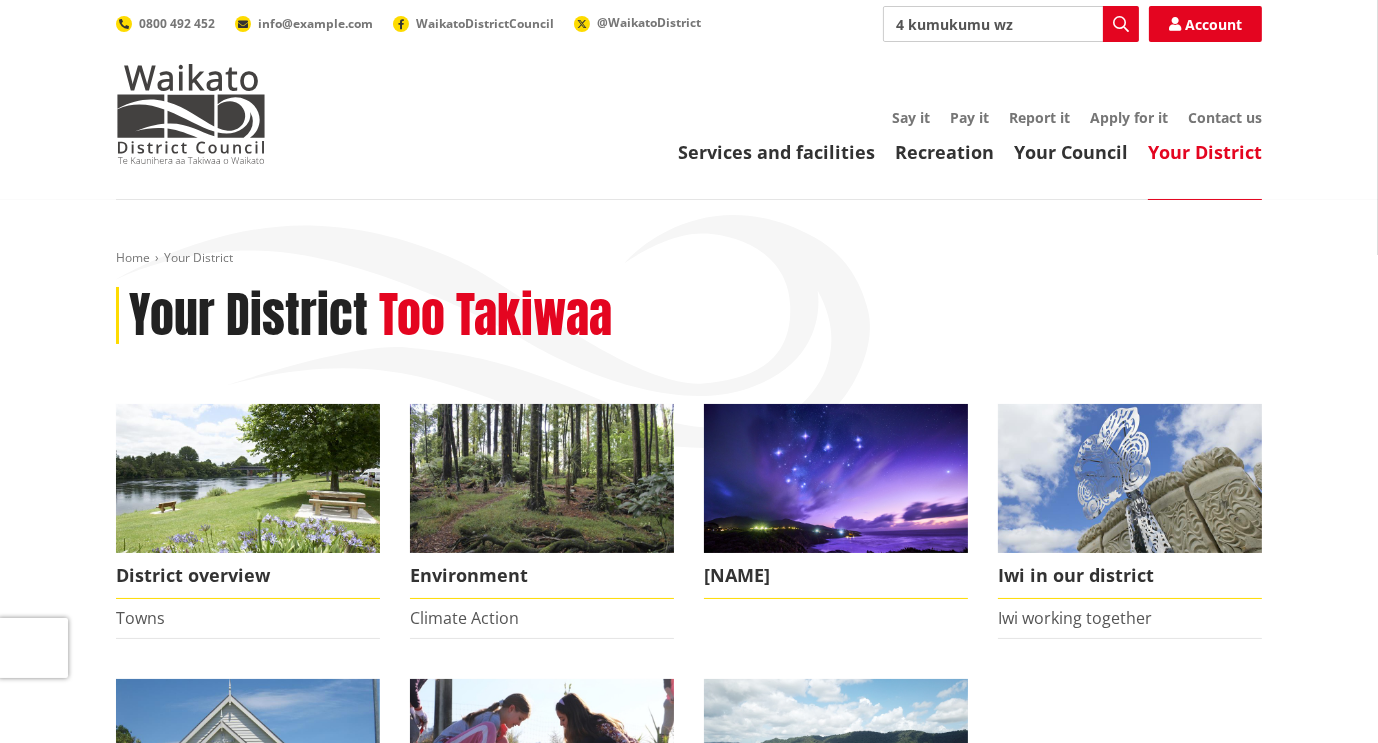type on "4 kumukumu wzy" 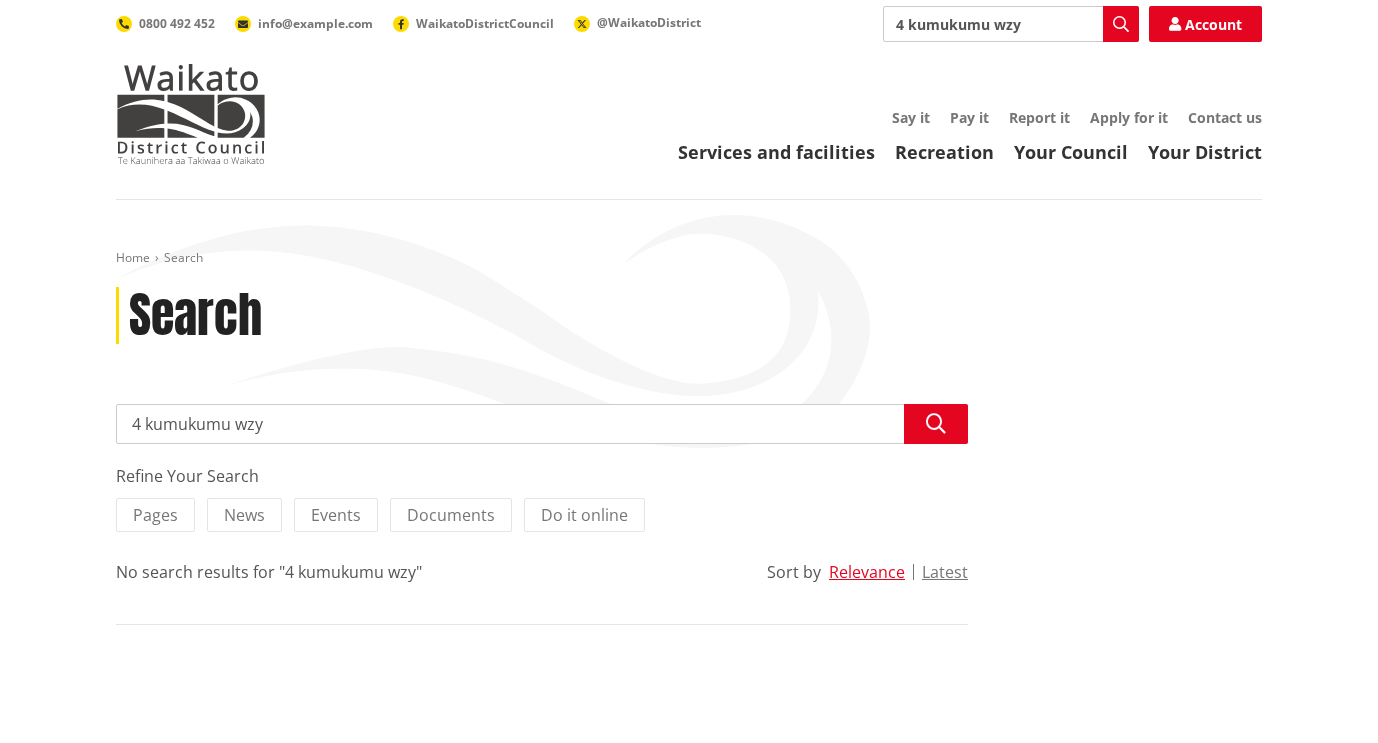 scroll, scrollTop: 0, scrollLeft: 0, axis: both 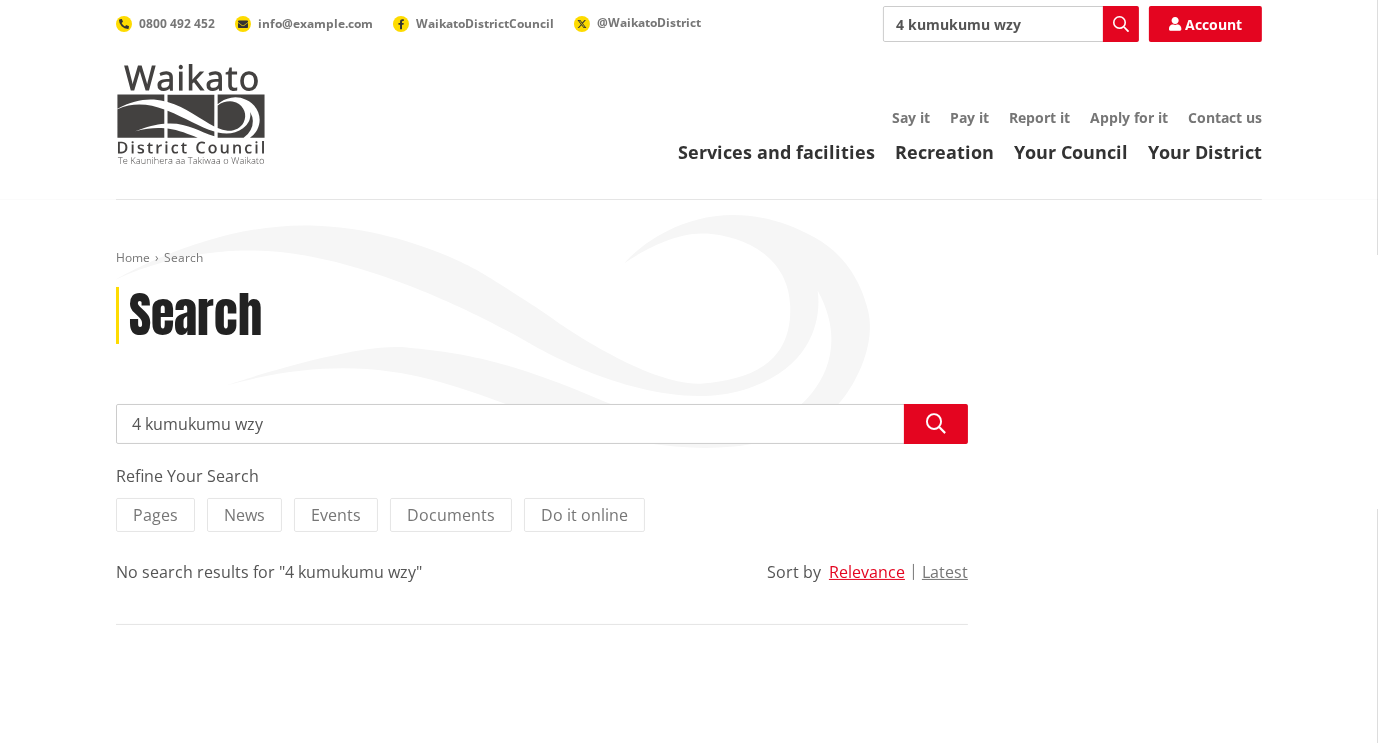 click on "4 kumukumu wzy" at bounding box center (542, 424) 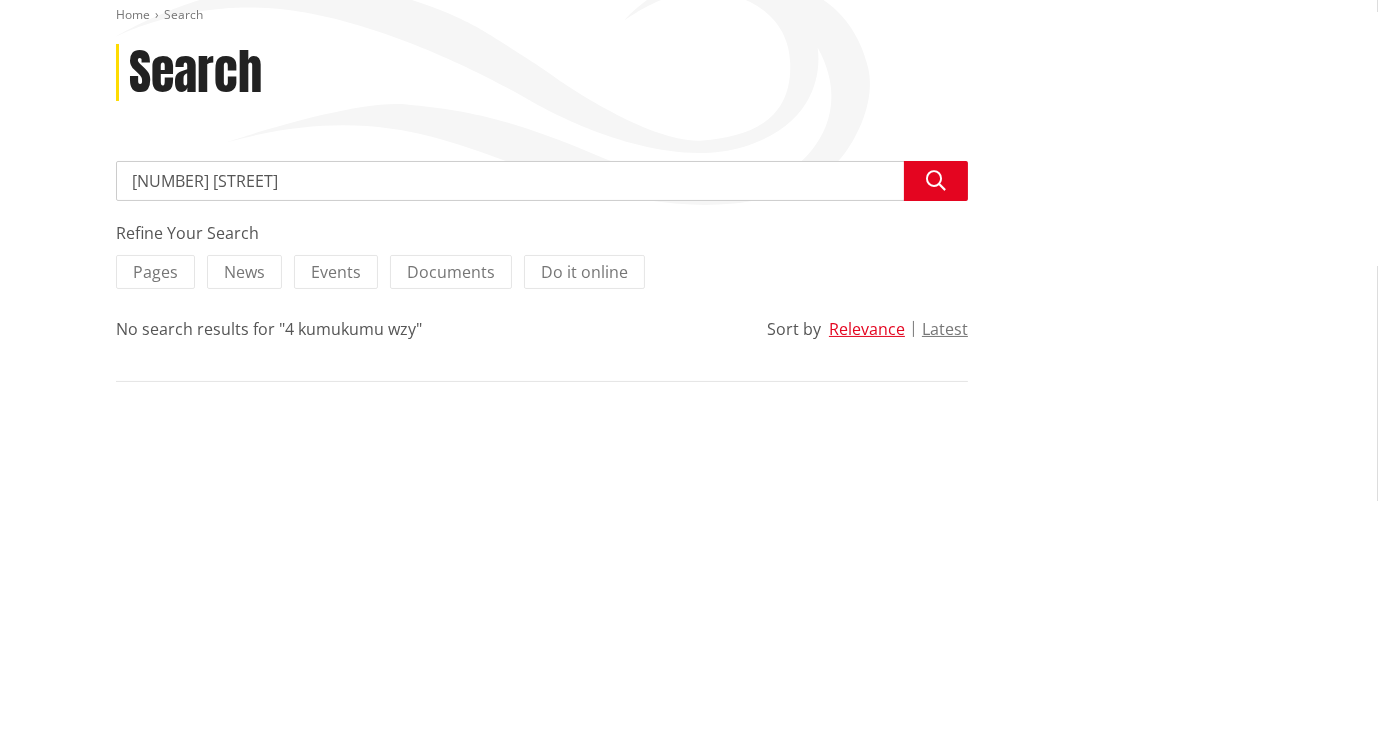 type on "[NUMBER] [STREET]" 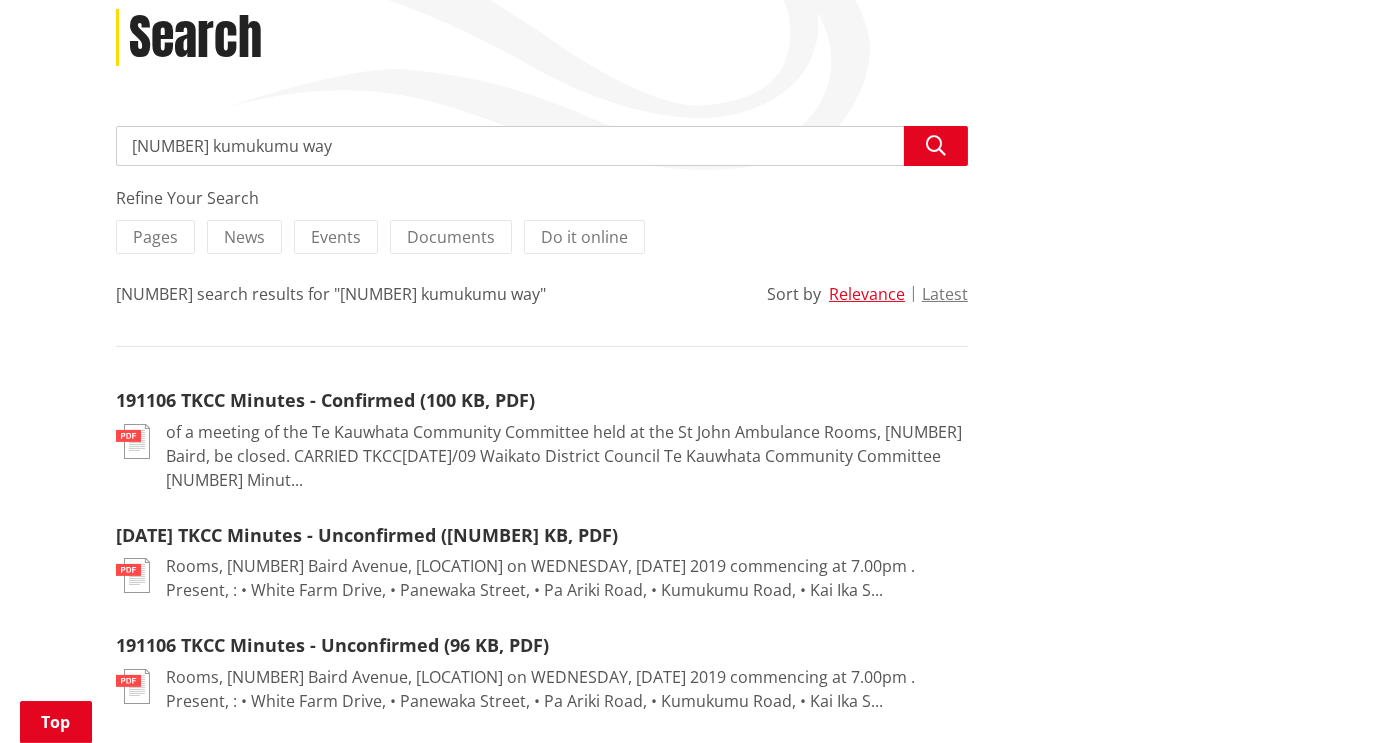 scroll, scrollTop: 266, scrollLeft: 0, axis: vertical 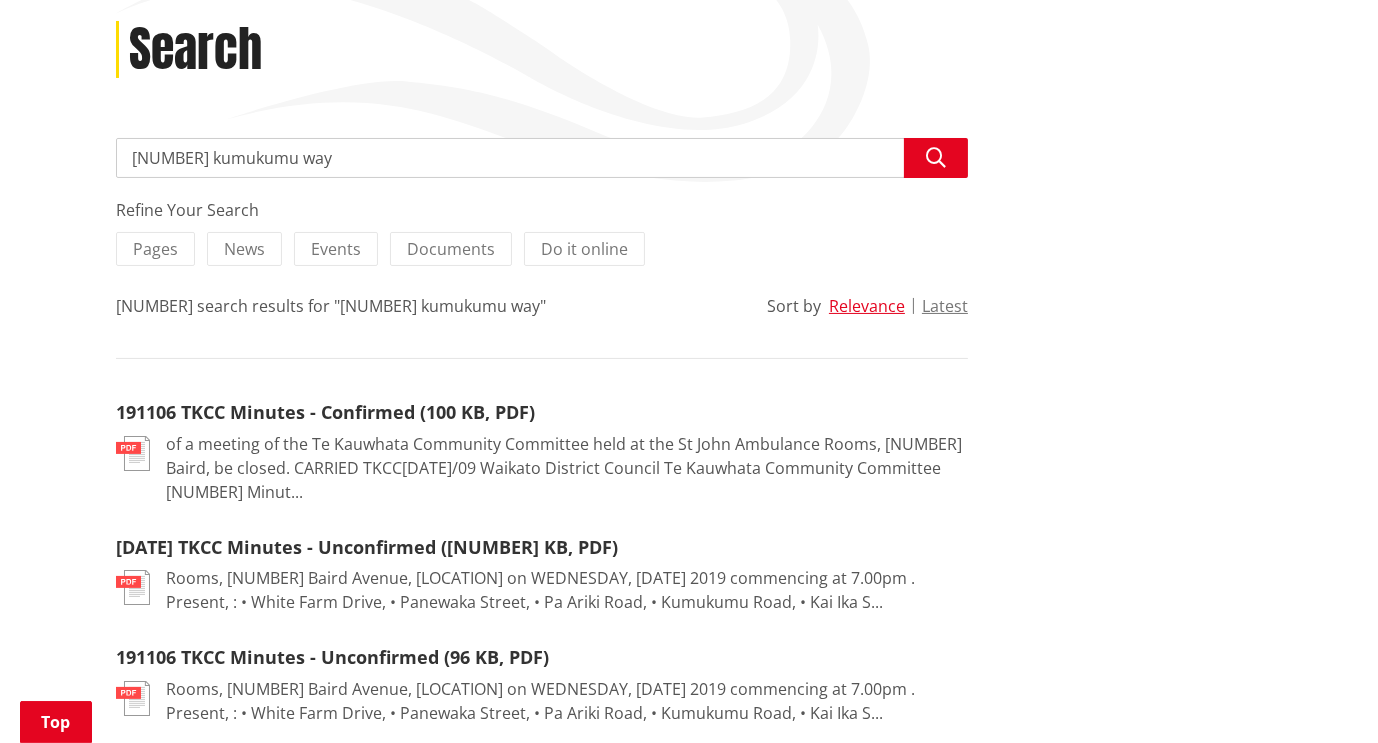 click on "Documents" at bounding box center [451, 249] 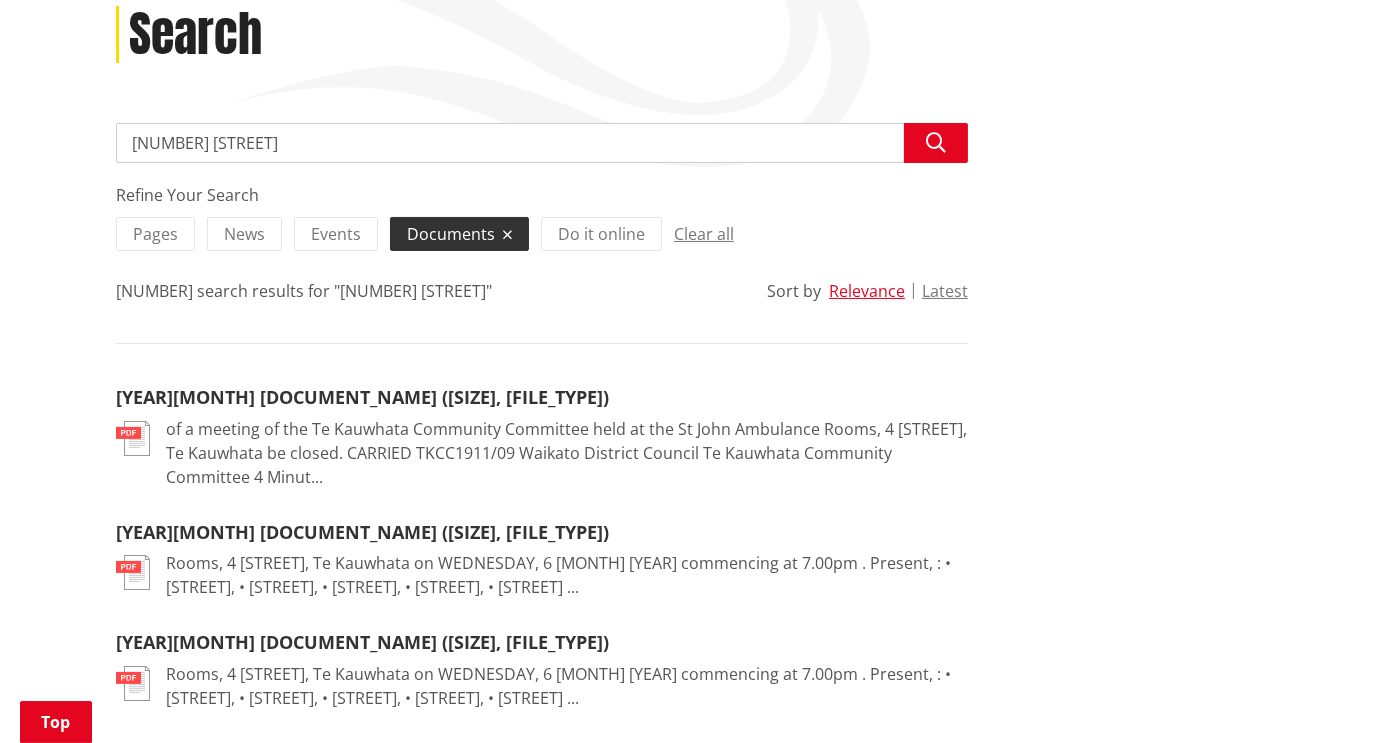 scroll, scrollTop: 282, scrollLeft: 0, axis: vertical 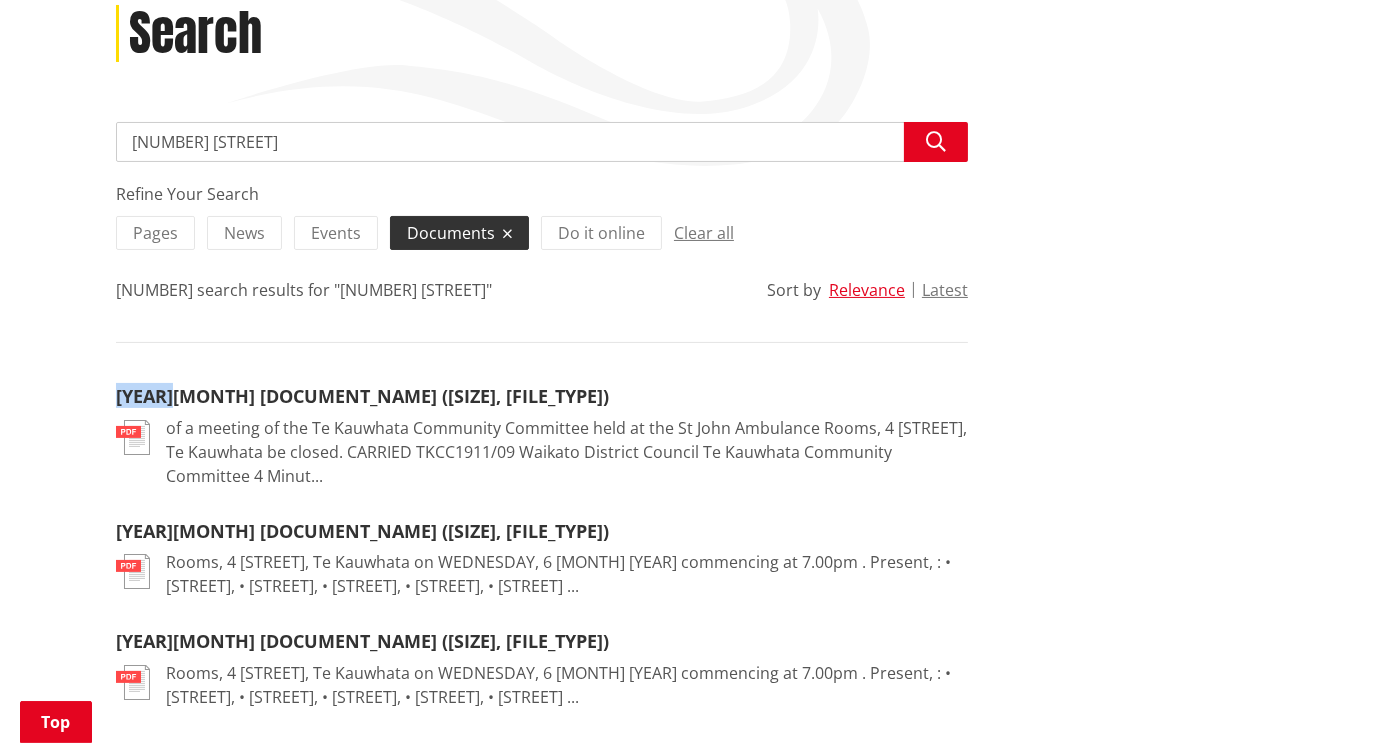 click on "Home
Search
Search
Search
[NUMBER] [STREET]
Search
Refine Your Search
Pages
News
Events
Documents
Do it online
Clear all
[NUMBER] search  results for "[NUMBER] [STREET]"
Sort by
Relevance
Latest
[YEAR][MONTH] [DOCUMENT_NAME] ([SIZE], [FILE_TYPE])
[FILE_TYPE]
[YEAR][MONTH] [DOCUMENT_NAME] ([SIZE], [FILE_TYPE])
[FILE_TYPE]" at bounding box center (689, 1043) 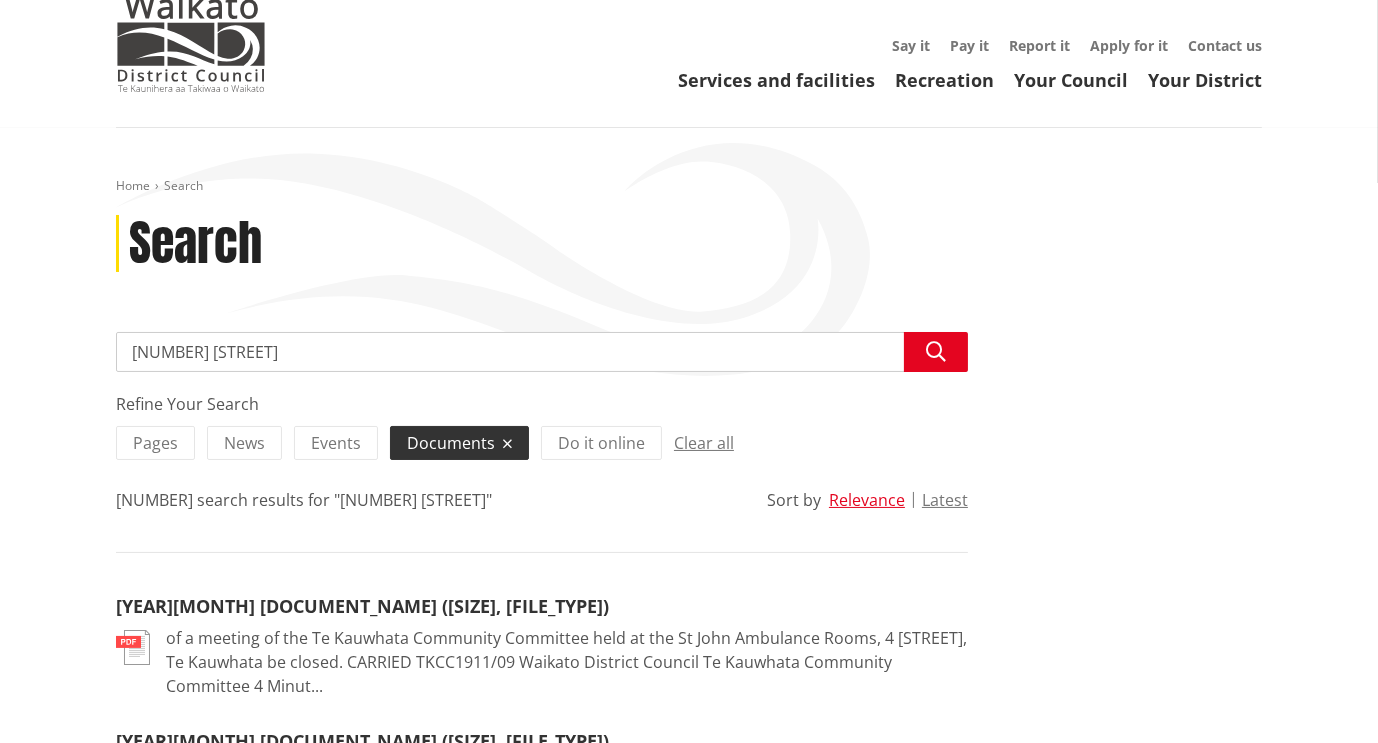 scroll, scrollTop: 0, scrollLeft: 0, axis: both 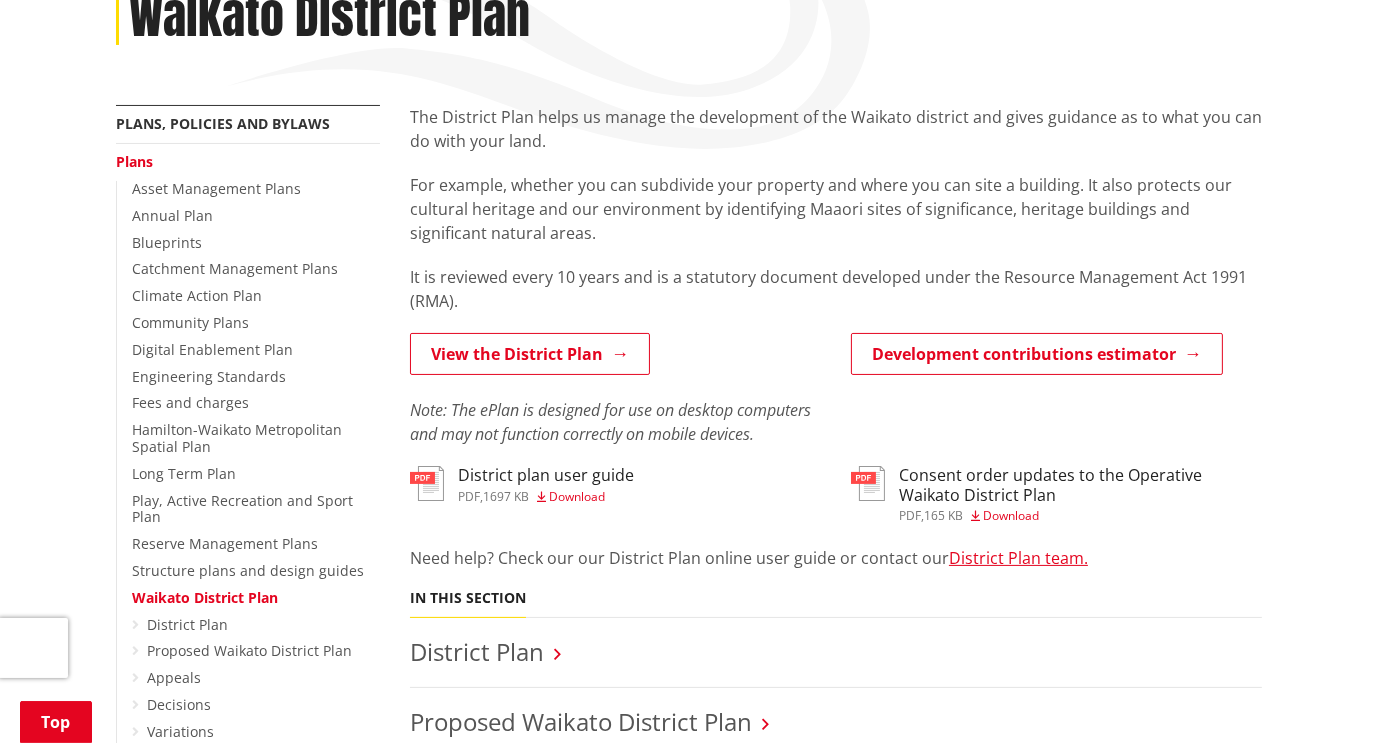 click on "Community Plans" at bounding box center (190, 322) 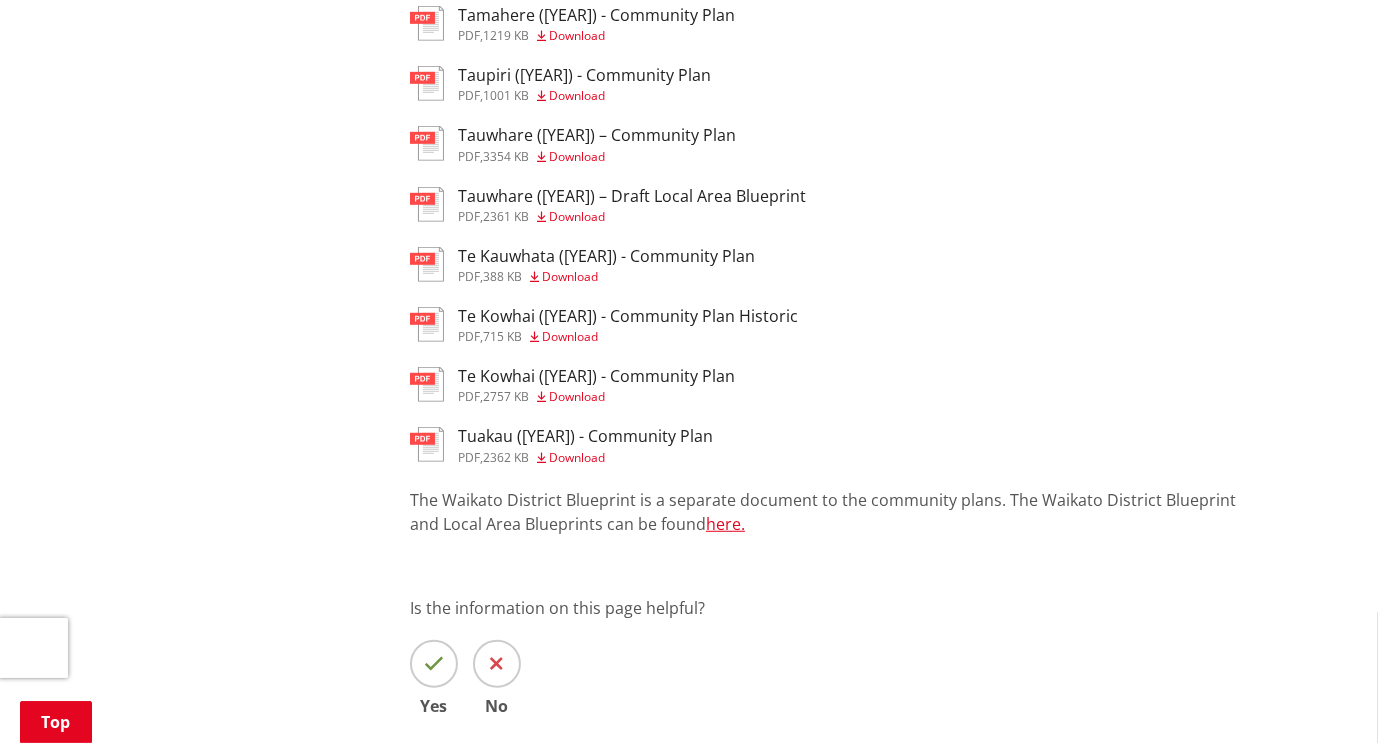 scroll, scrollTop: 1420, scrollLeft: 0, axis: vertical 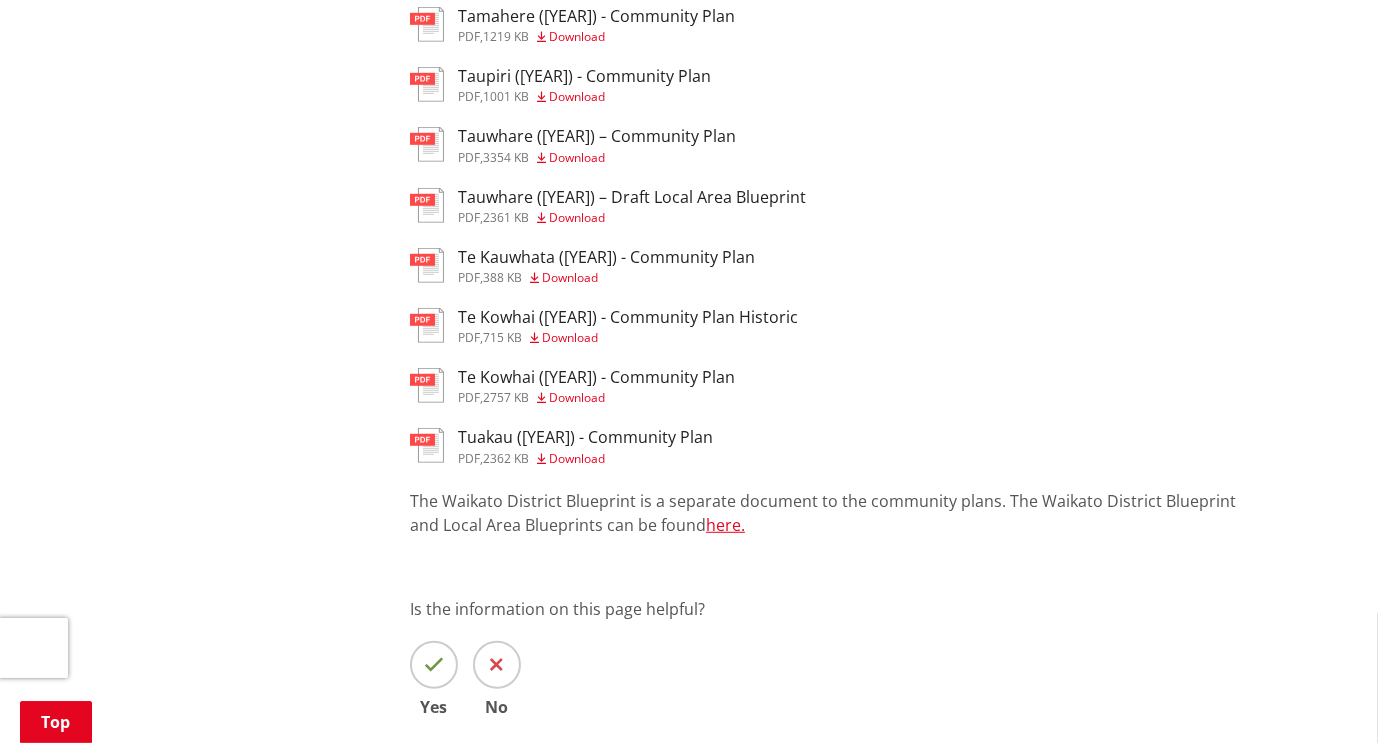 click on "Tauwhare (2023) – Draft Local Area Blueprint" at bounding box center [632, 197] 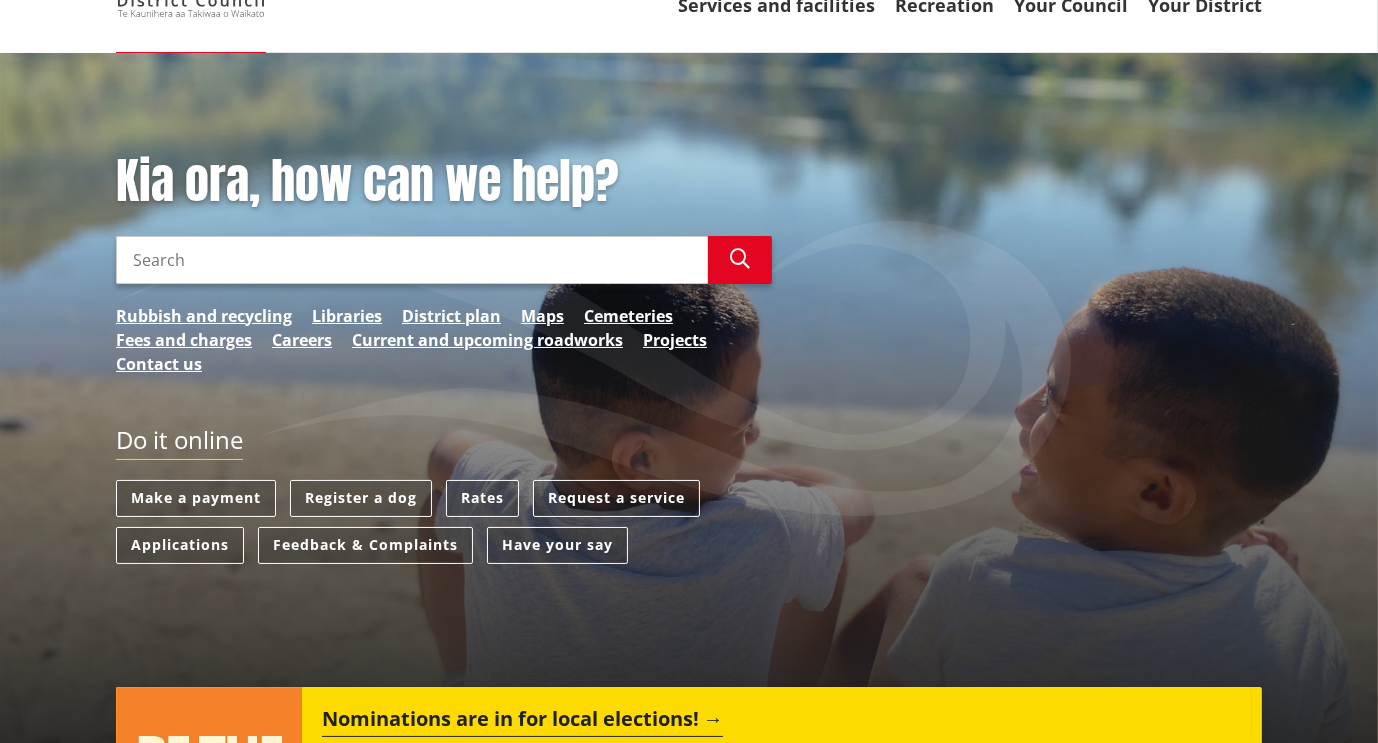 scroll, scrollTop: 0, scrollLeft: 0, axis: both 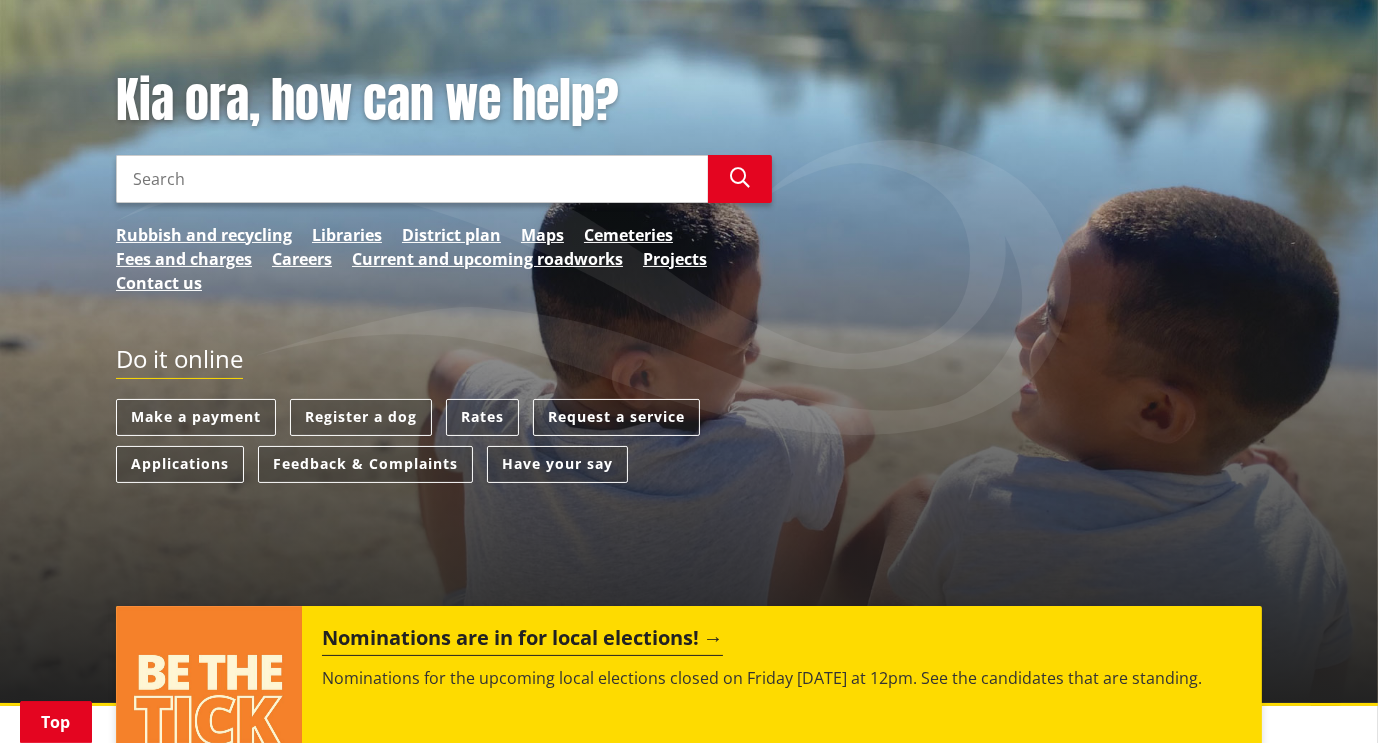 click on "Search" at bounding box center [412, 179] 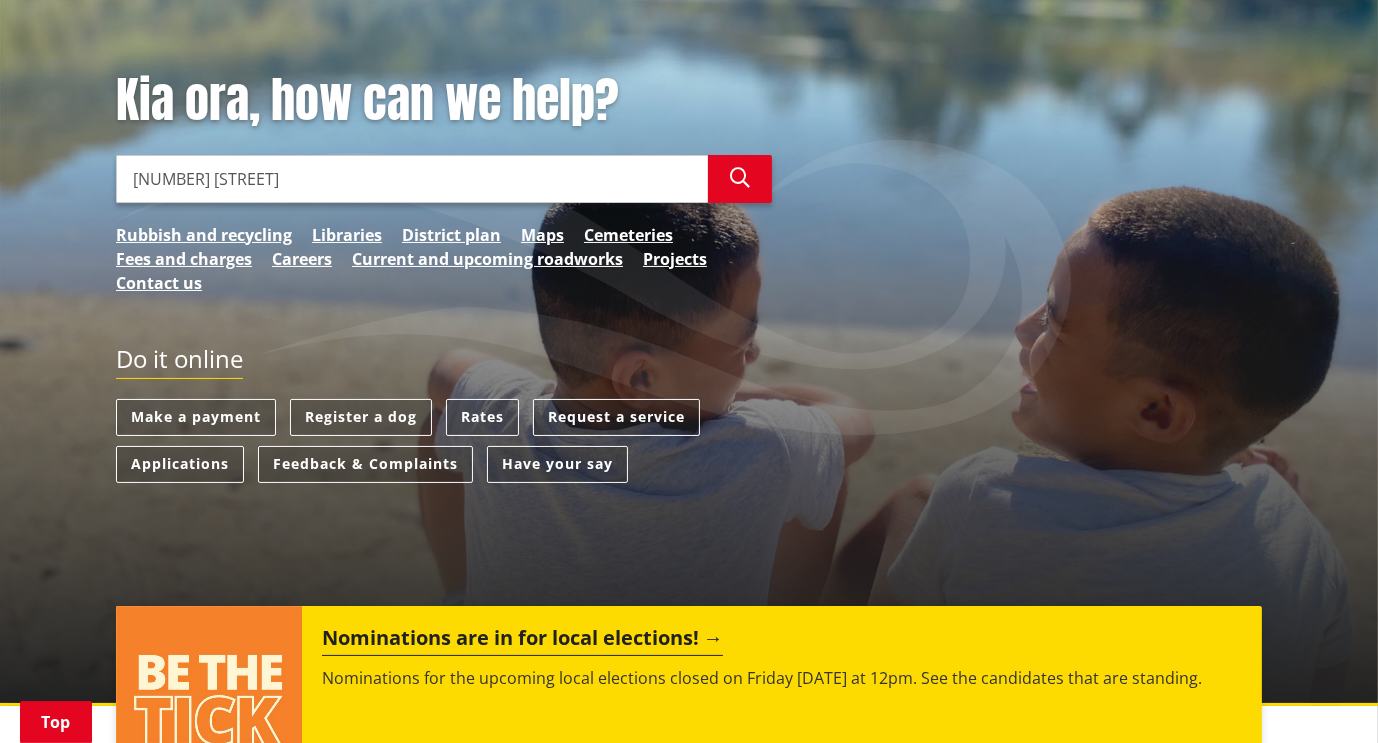 type on "[NUMBER] [STREET]" 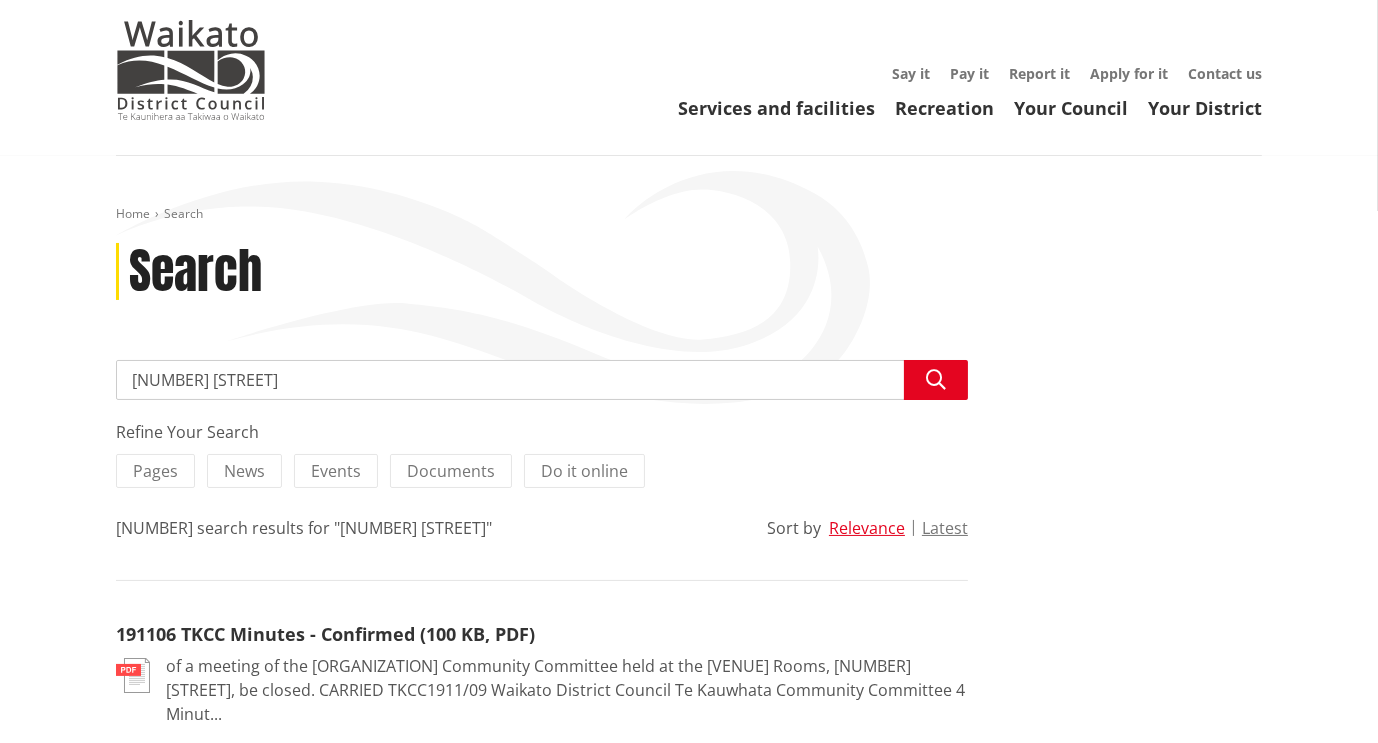 scroll, scrollTop: 50, scrollLeft: 0, axis: vertical 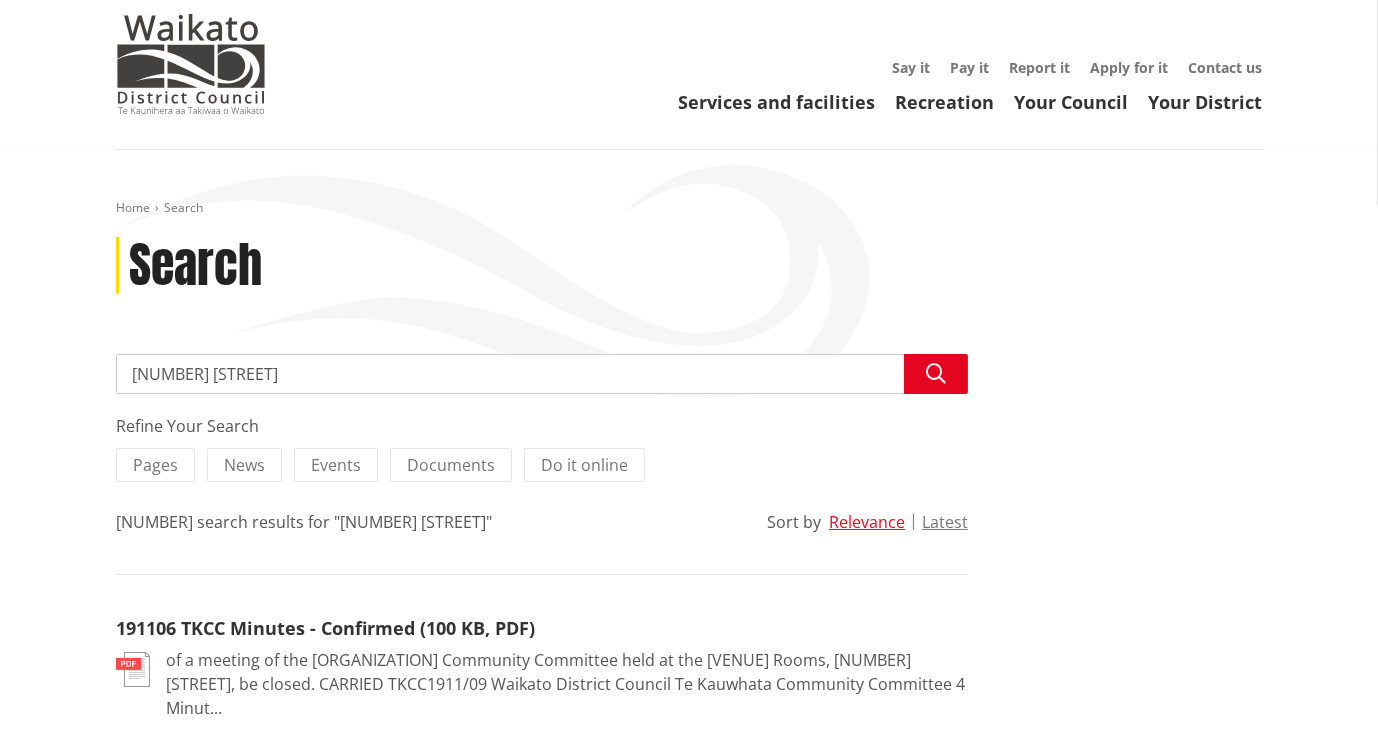 click on "Documents" at bounding box center [451, 465] 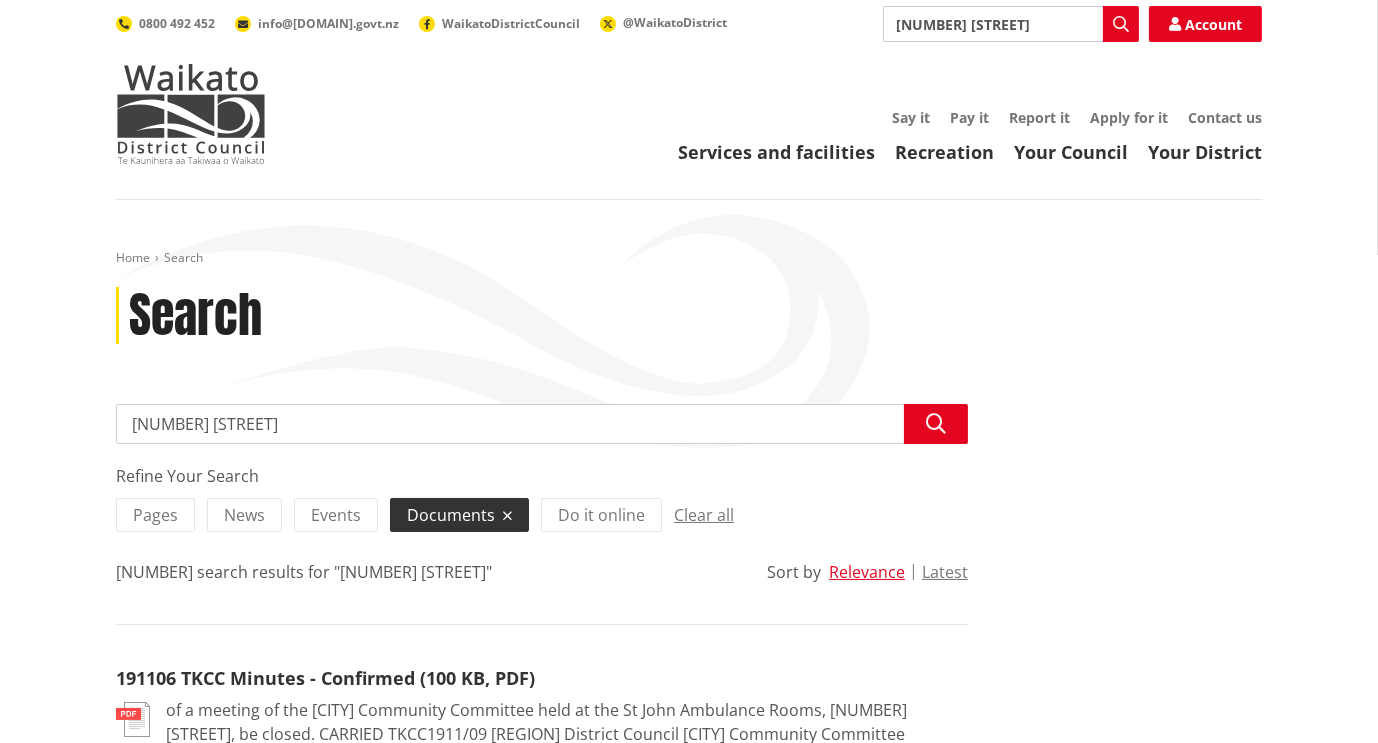 scroll, scrollTop: 0, scrollLeft: 0, axis: both 